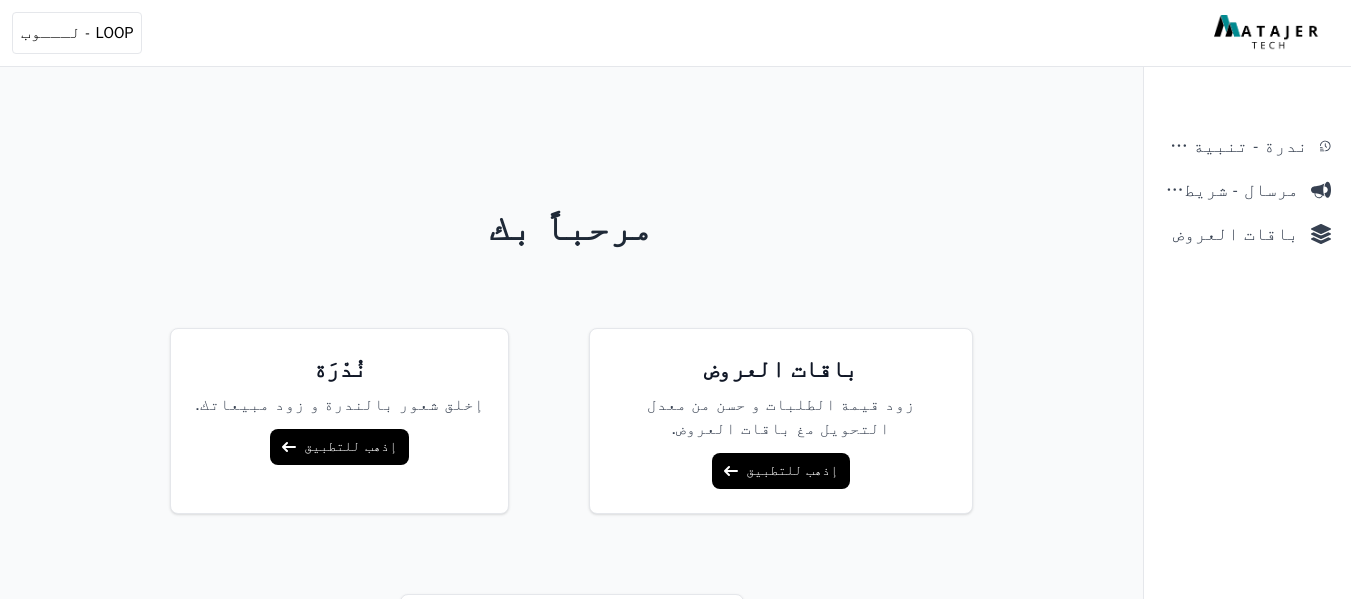 scroll, scrollTop: 0, scrollLeft: 0, axis: both 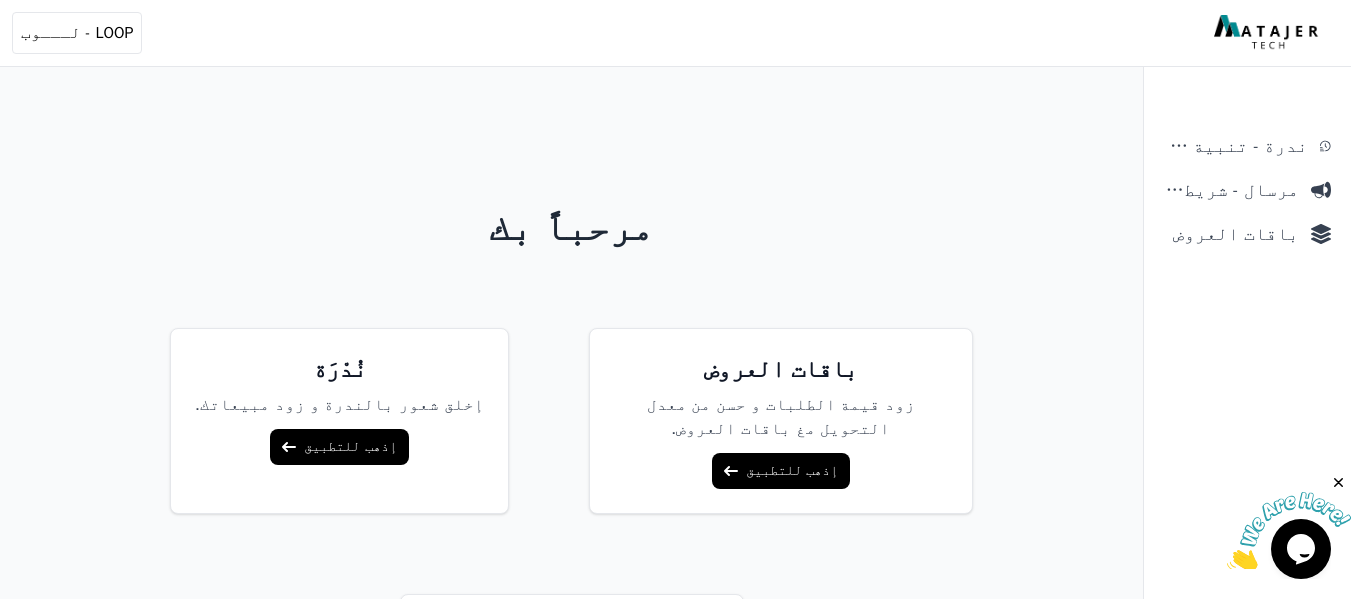click on "إذهب للتطبيق" at bounding box center [339, 447] 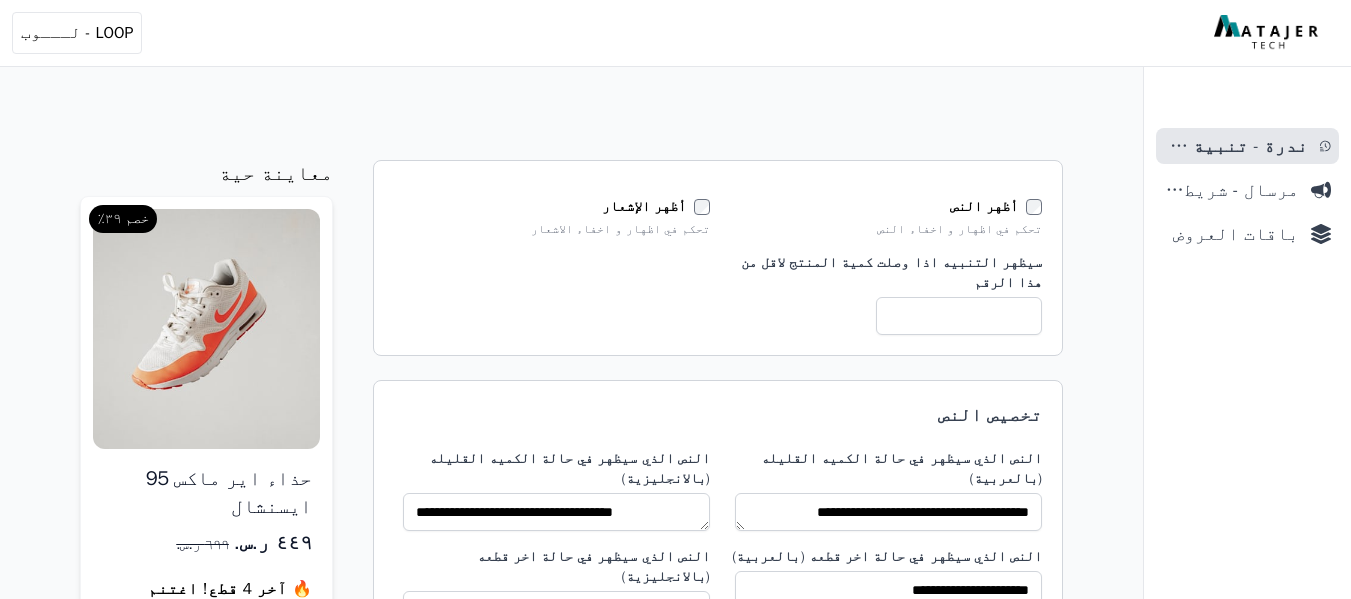 scroll, scrollTop: 0, scrollLeft: 0, axis: both 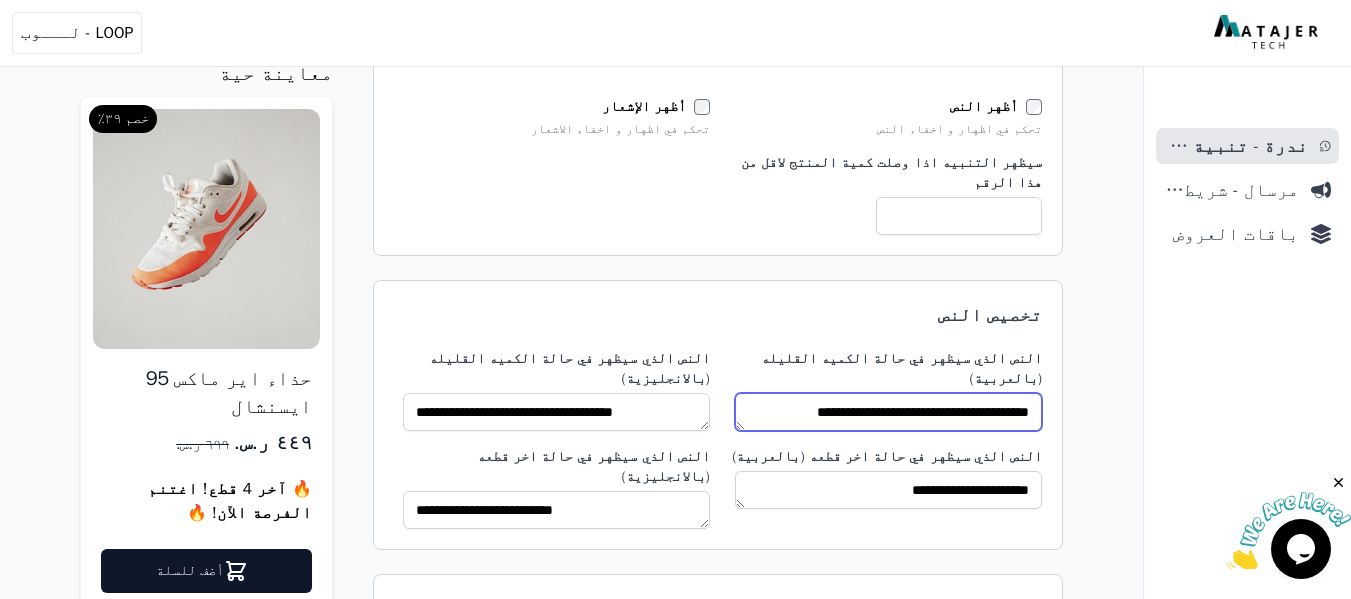 drag, startPoint x: 765, startPoint y: 392, endPoint x: 799, endPoint y: 391, distance: 34.0147 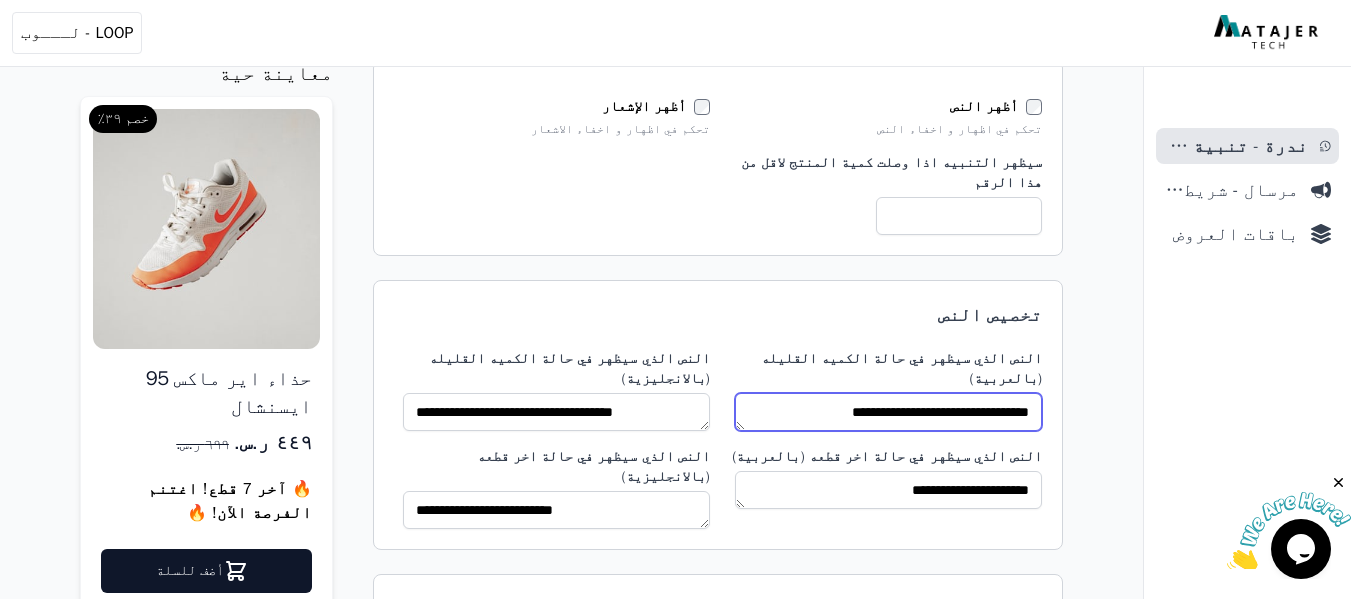 click on "**********" at bounding box center [888, 412] 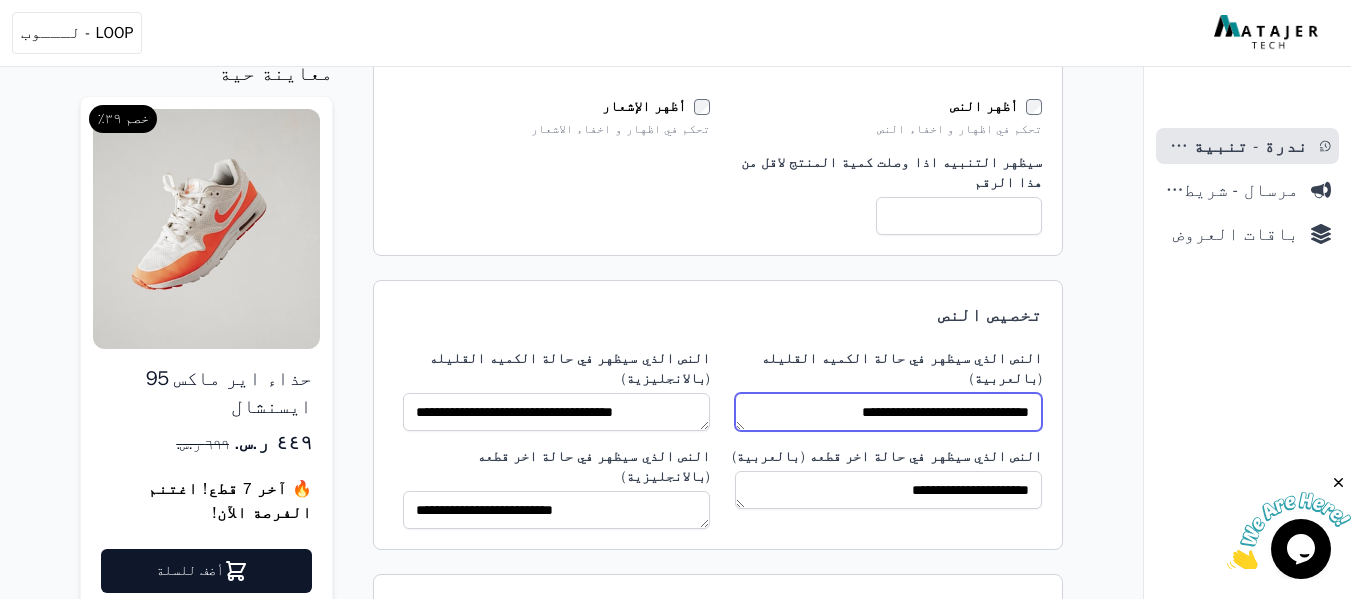 drag, startPoint x: 1010, startPoint y: 384, endPoint x: 1024, endPoint y: 387, distance: 14.3178215 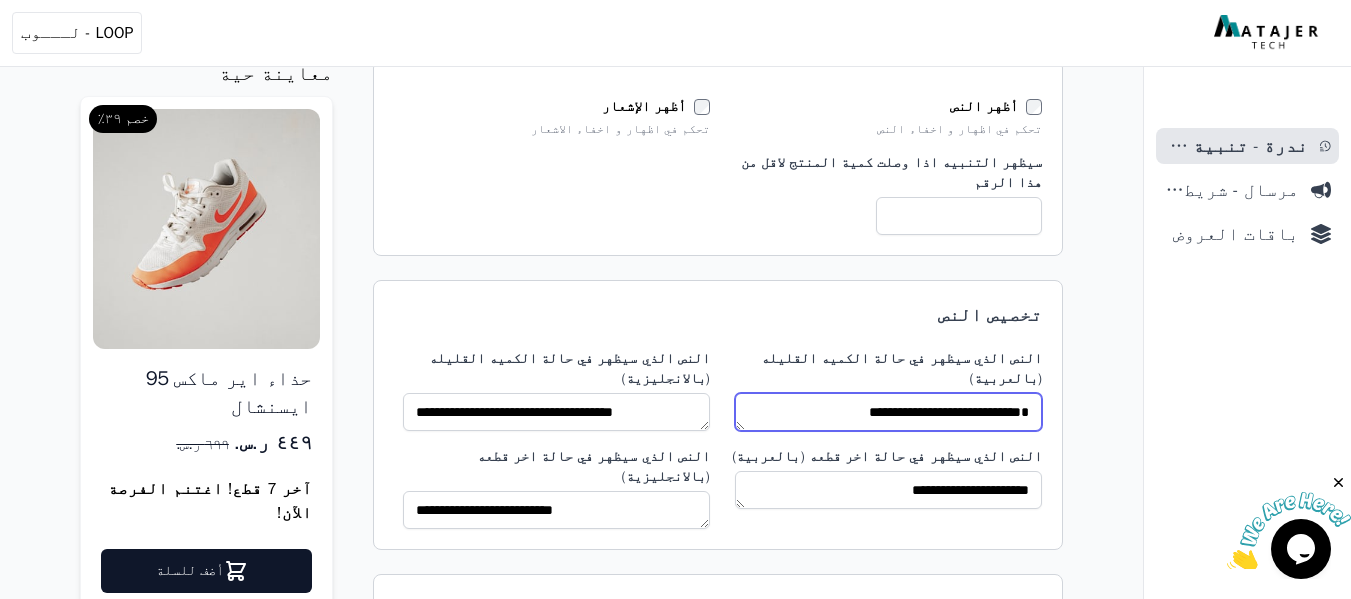 type on "**********" 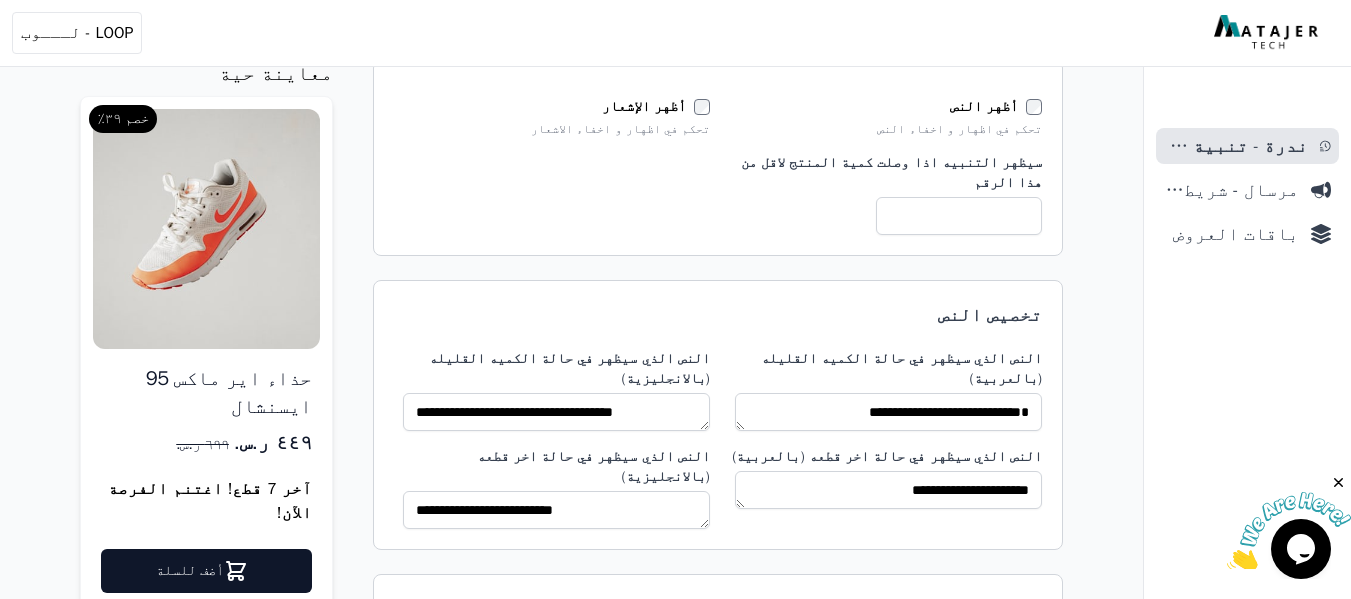 click on "**********" at bounding box center (718, 415) 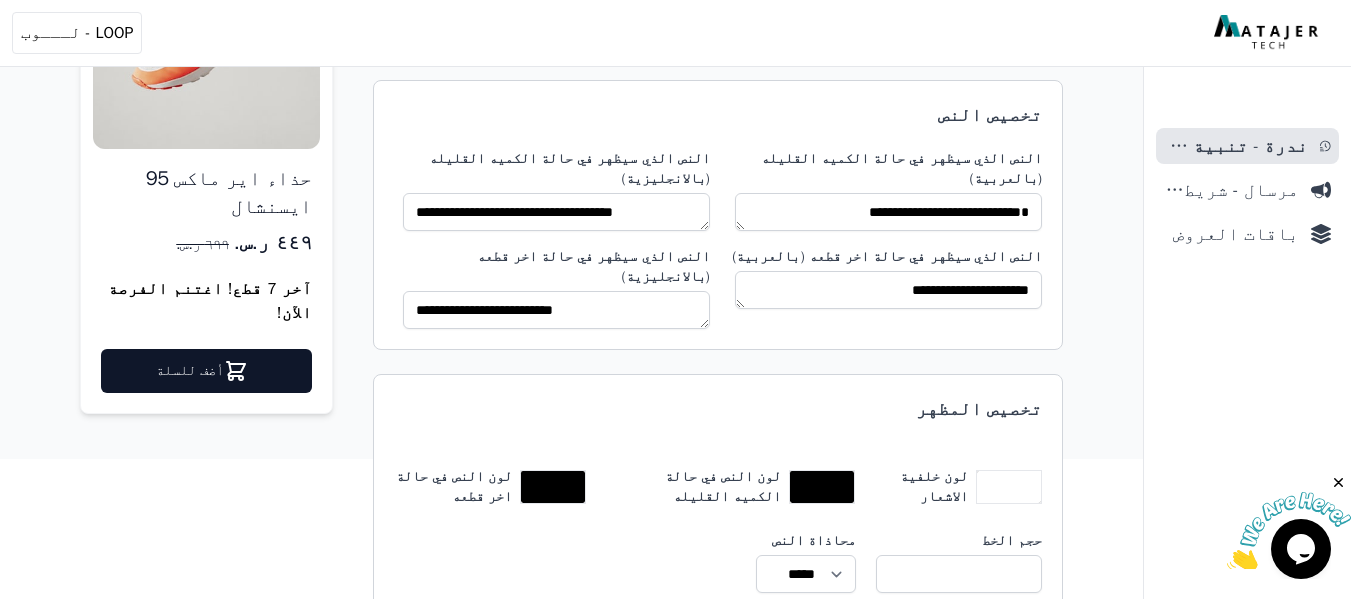 scroll, scrollTop: 200, scrollLeft: 0, axis: vertical 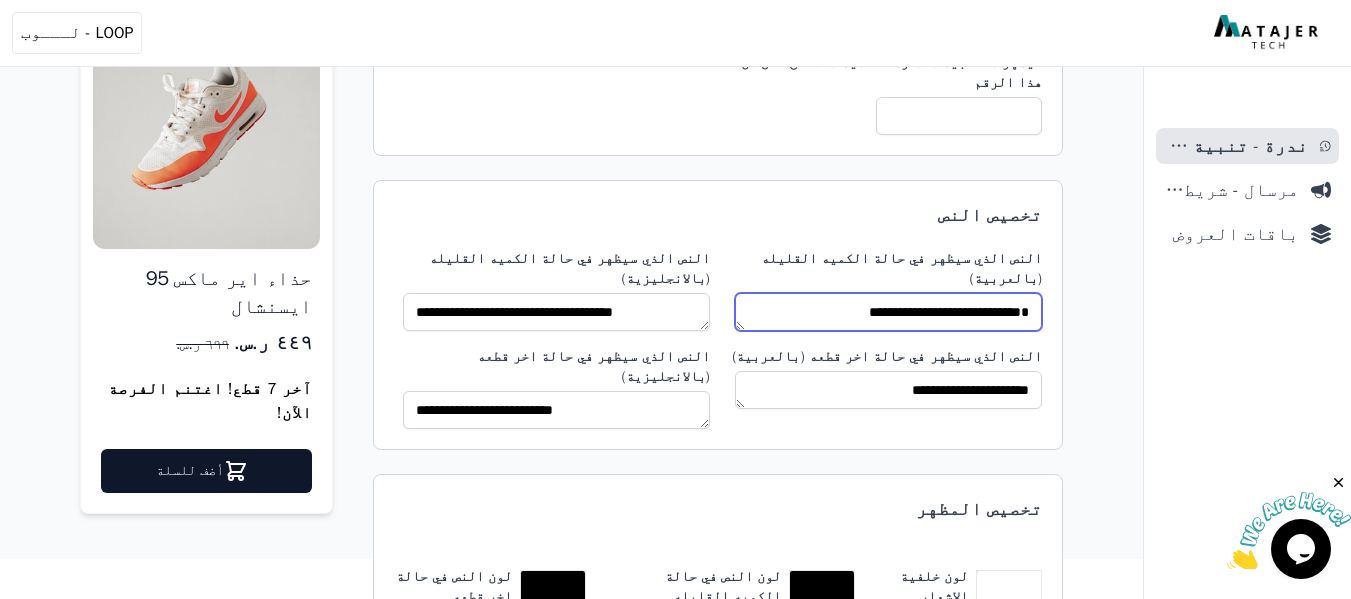 click on "**********" at bounding box center [888, 312] 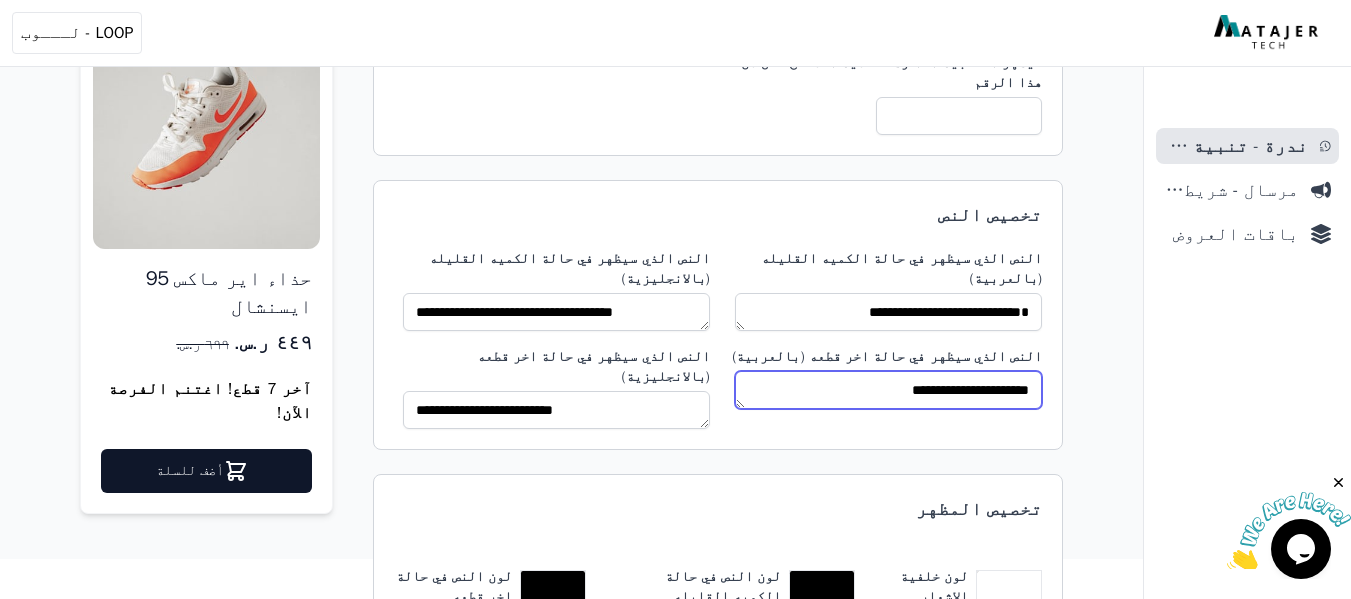 click on "**********" at bounding box center (888, 390) 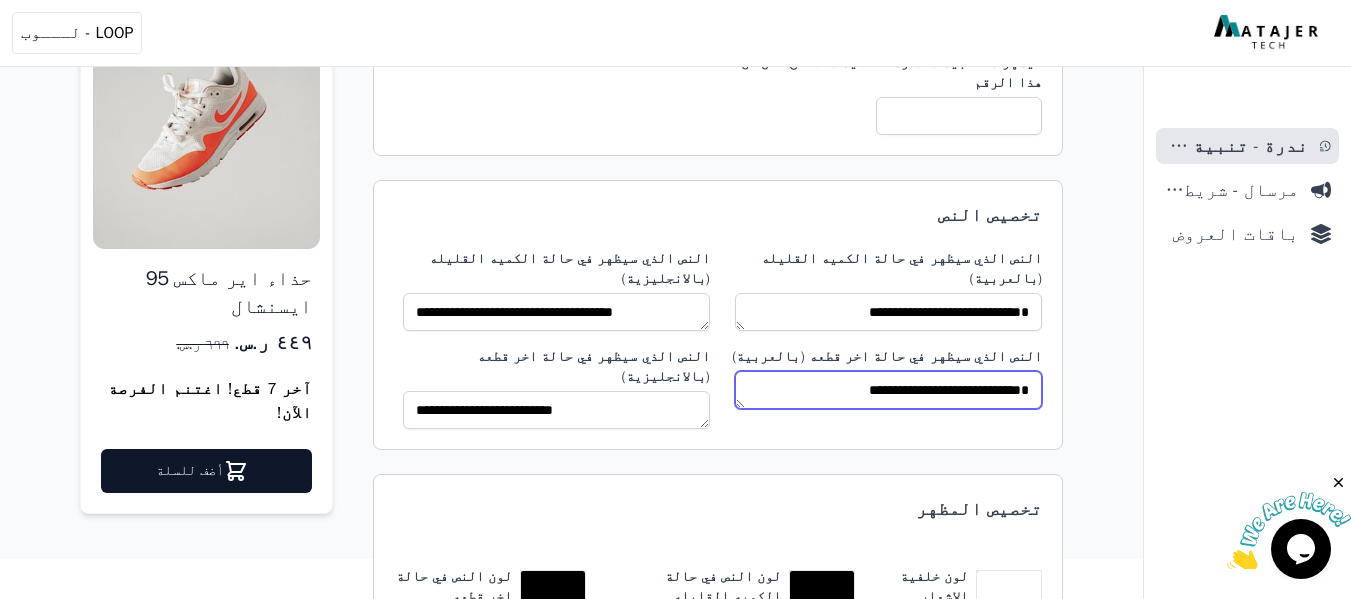 type on "**********" 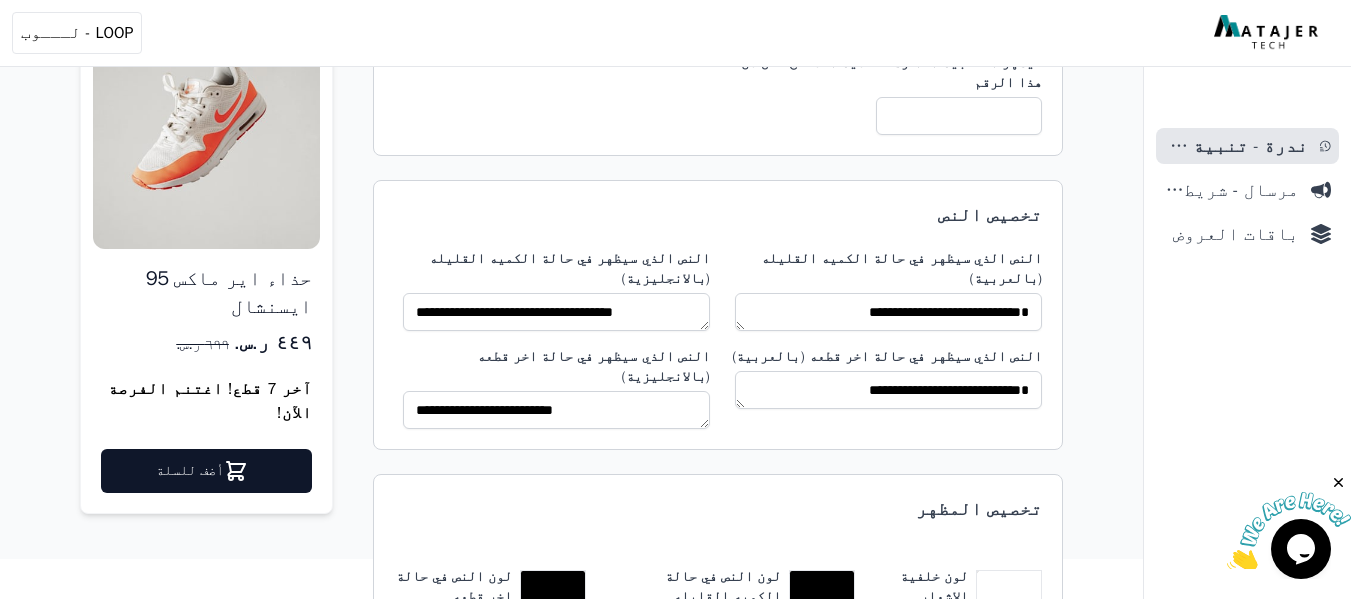 click on "أظهر النص
تحكم في اظهار و اخفاء النص
أظهر الإشعار
تحكم في اظهار و اخفاء الاشعار
سيظهر التنبيه اذا وصلت كمية المنتج لاقل من هذا الرقم
*
تخصيص النص
النص الذي سيظهر في حالة الكميه القليله (بالعربية)" at bounding box center (571, 179) 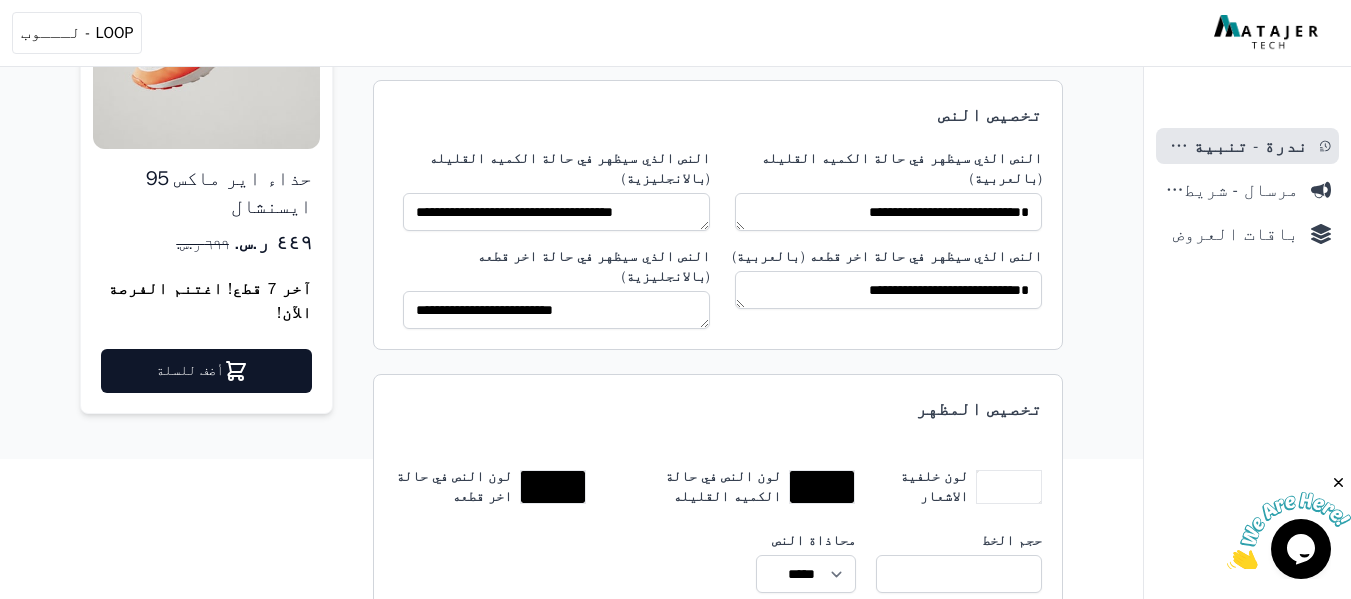 scroll, scrollTop: 375, scrollLeft: 0, axis: vertical 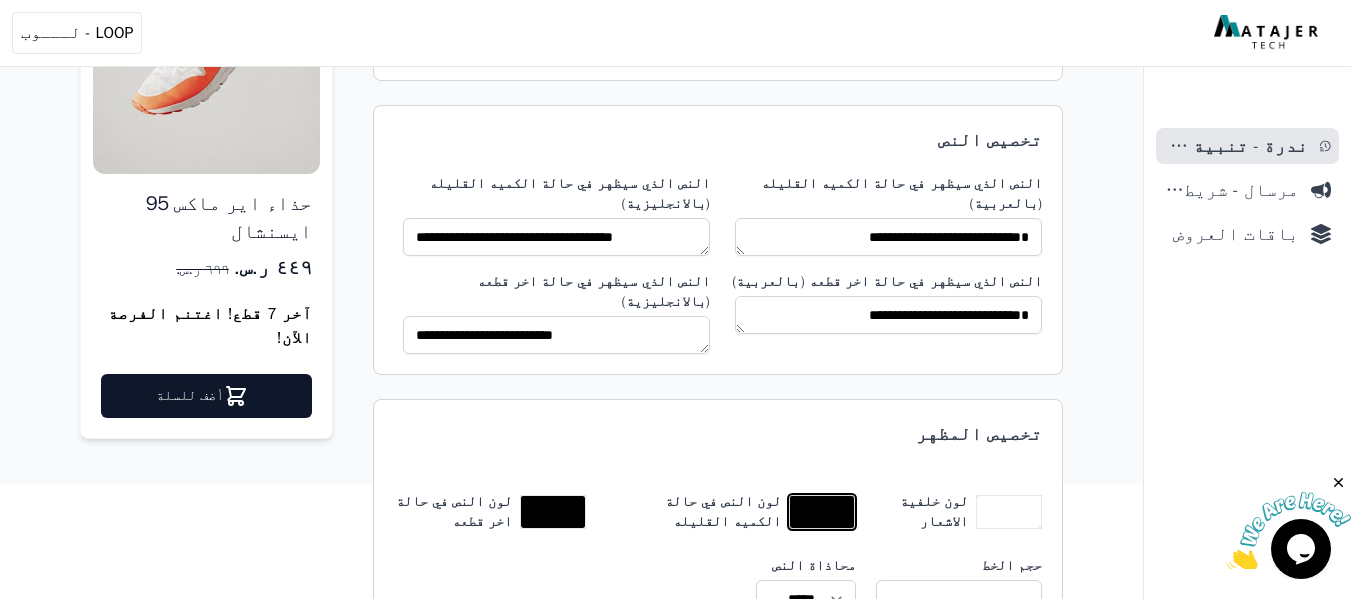 click at bounding box center (822, 512) 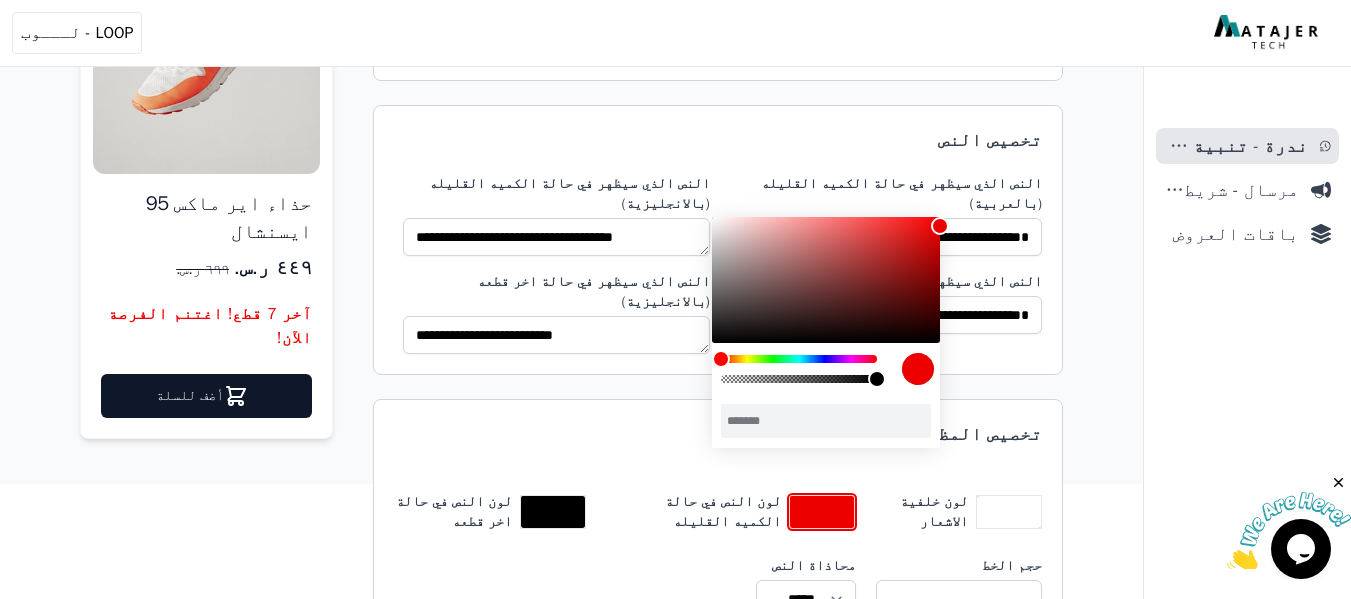 type on "*******" 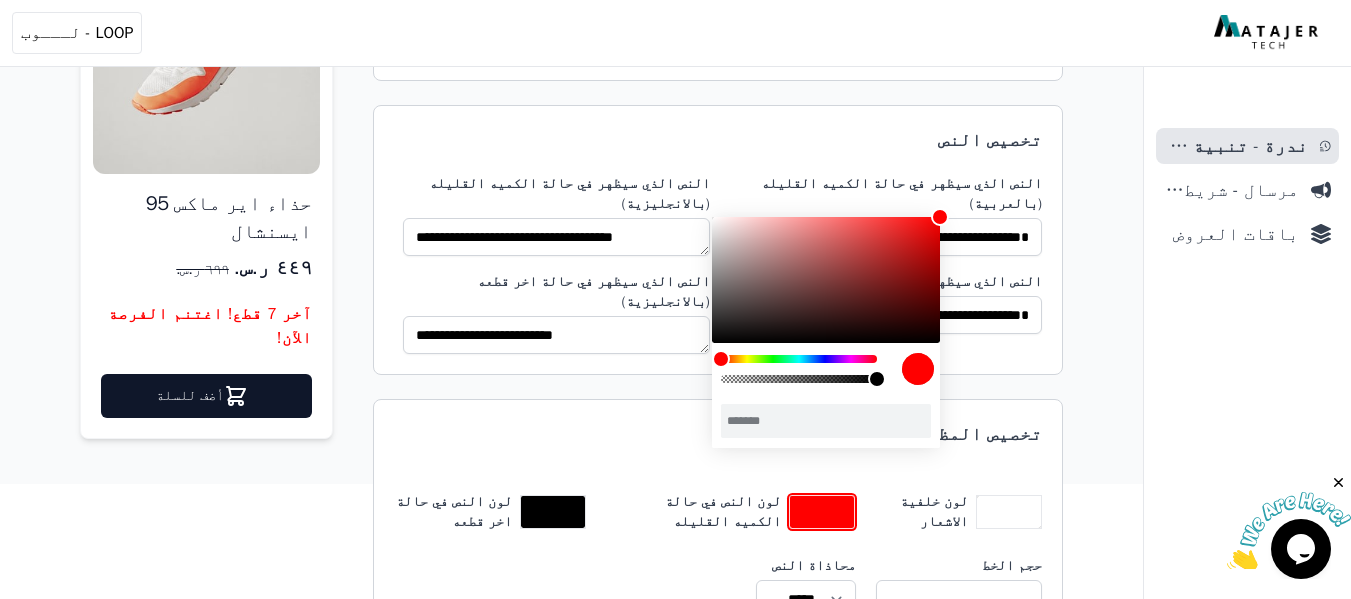 drag, startPoint x: 893, startPoint y: 276, endPoint x: 1038, endPoint y: 157, distance: 187.57932 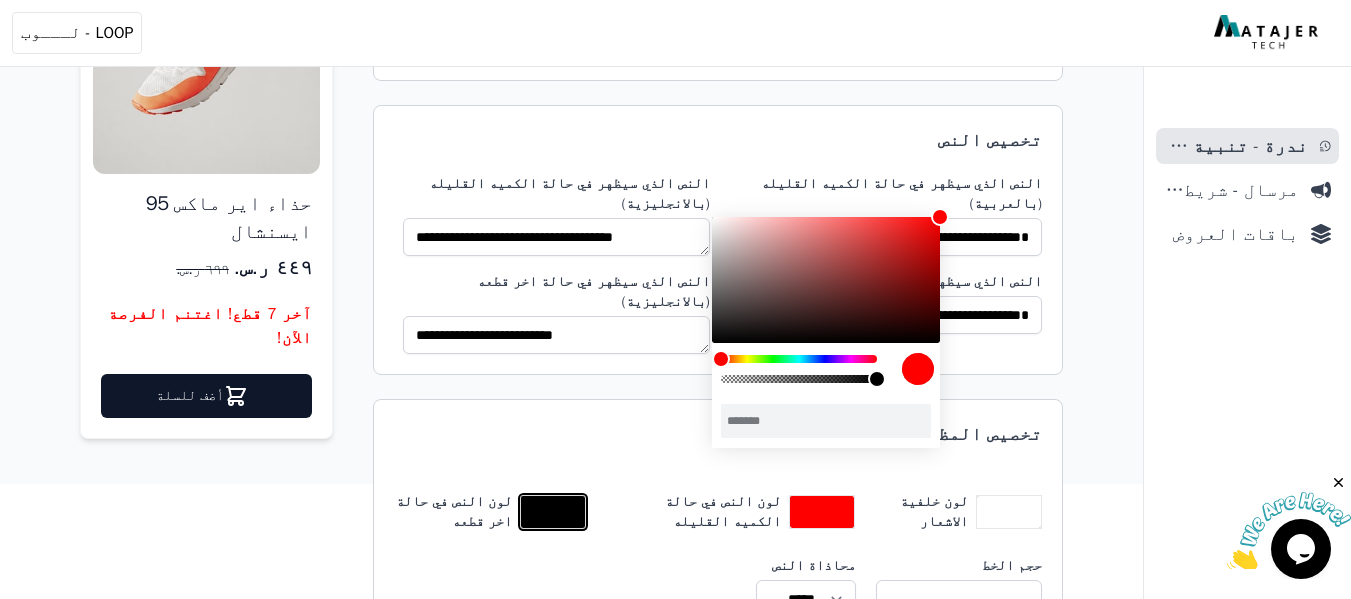 click at bounding box center (553, 512) 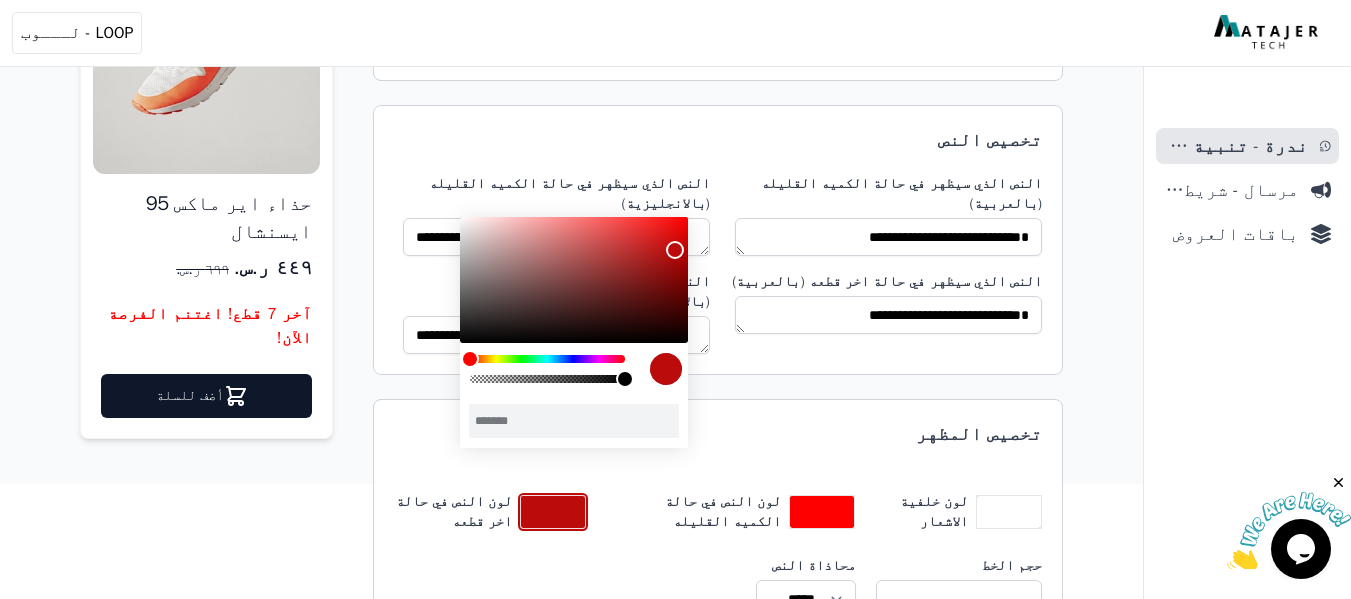 type on "*******" 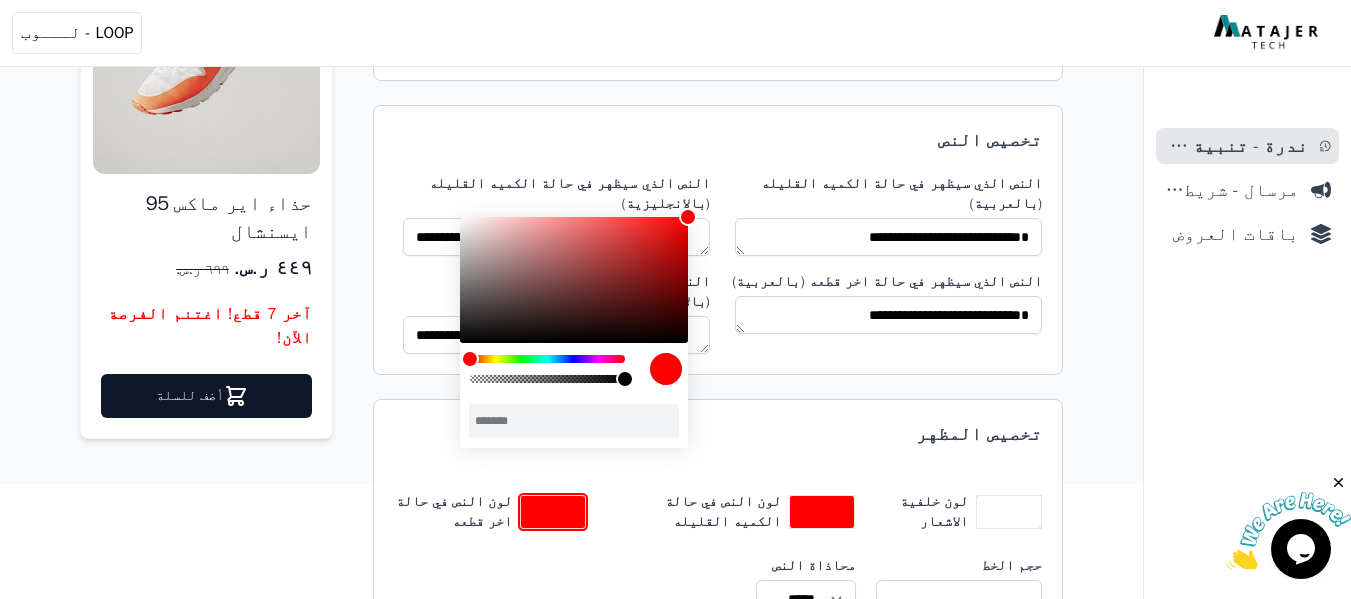 drag, startPoint x: 668, startPoint y: 268, endPoint x: 913, endPoint y: 340, distance: 255.36053 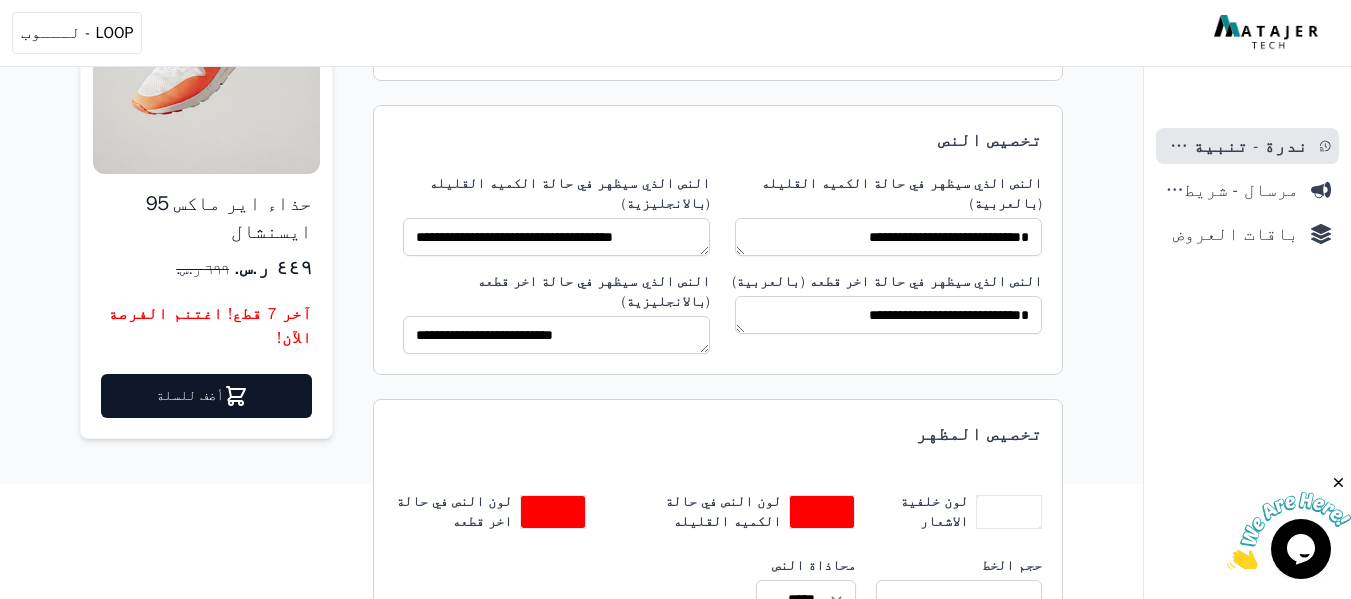 click on "تخصيص المظهر
لون خلفية الاشعار
*******
لون النص في حالة الكميه القليله
*******
لون النص في حالة اخر قطعه
*******
حجم الخط
**
محاذاة النص
*****
*****
*****
النص يهتز" at bounding box center [718, 541] 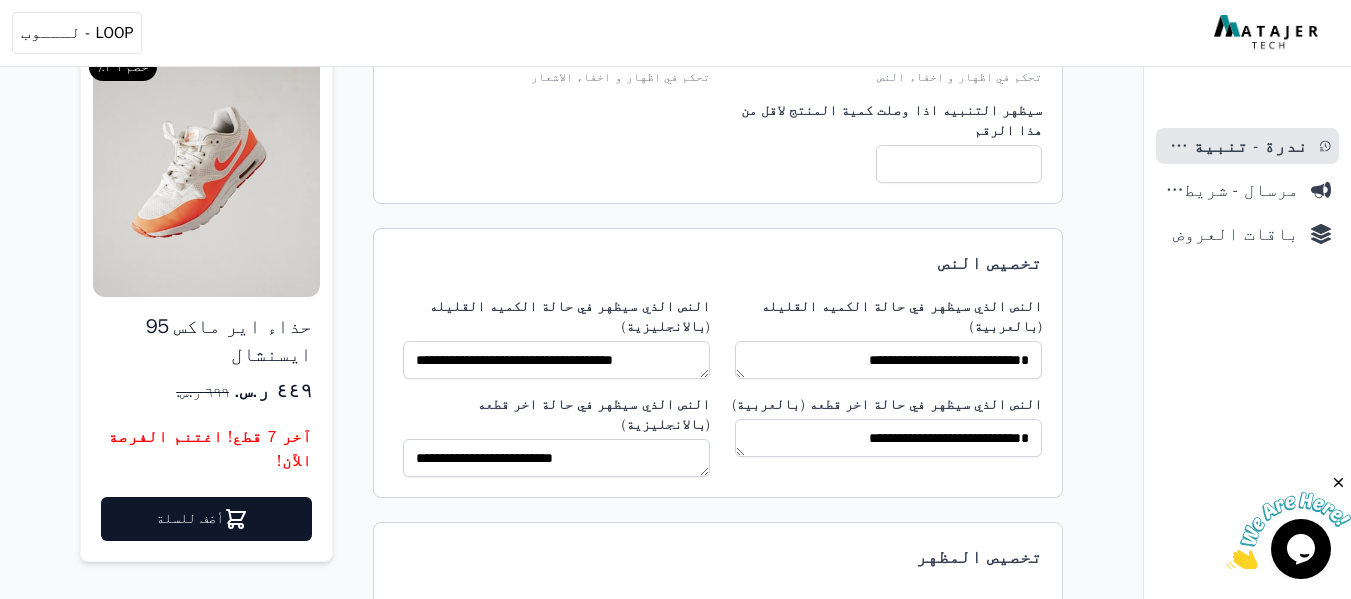 scroll, scrollTop: 75, scrollLeft: 0, axis: vertical 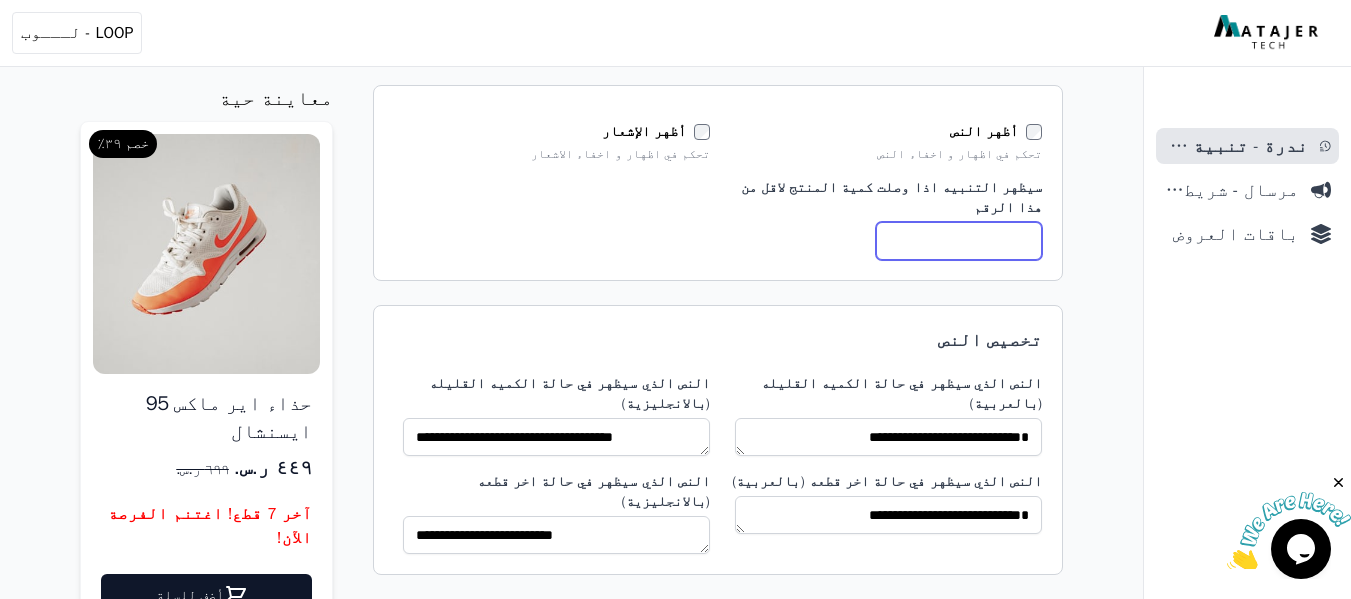 drag, startPoint x: 961, startPoint y: 237, endPoint x: 1040, endPoint y: 260, distance: 82.28001 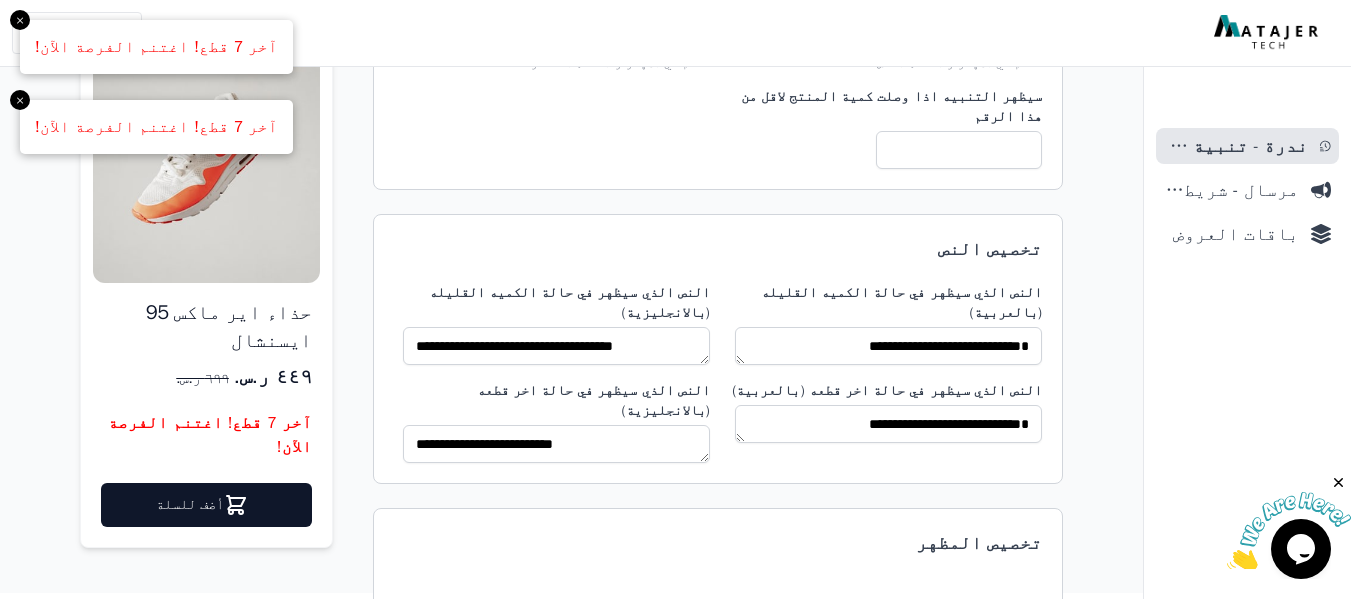 scroll, scrollTop: 75, scrollLeft: 0, axis: vertical 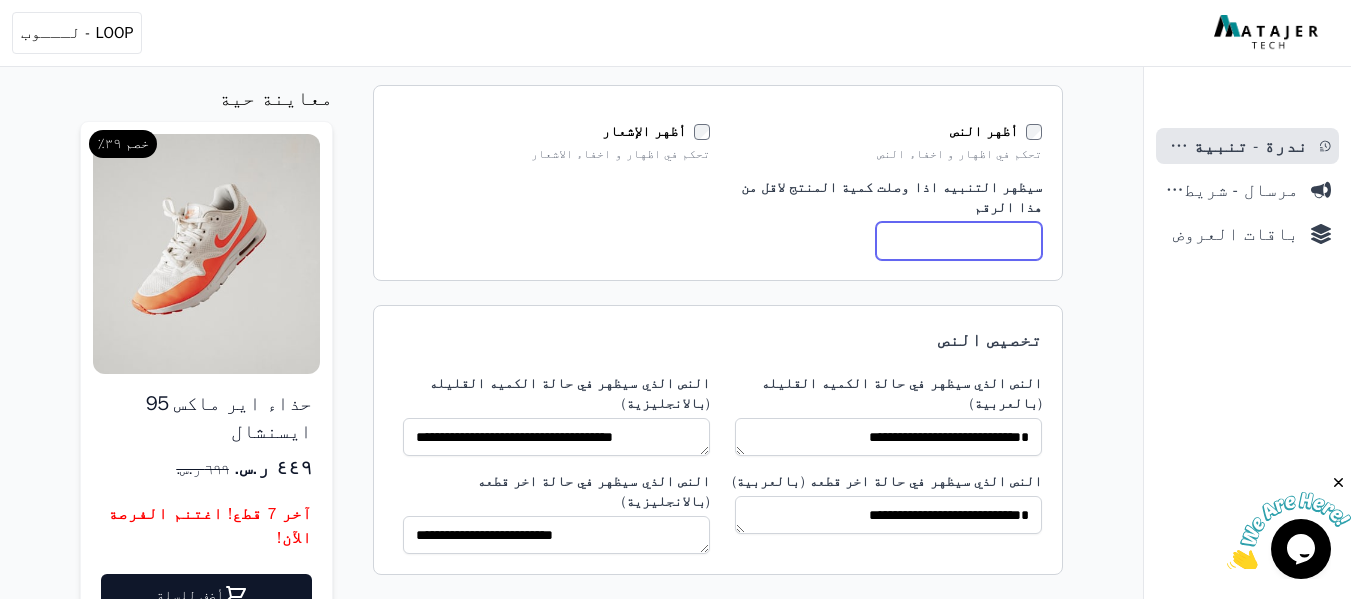 click on "*" at bounding box center [959, 241] 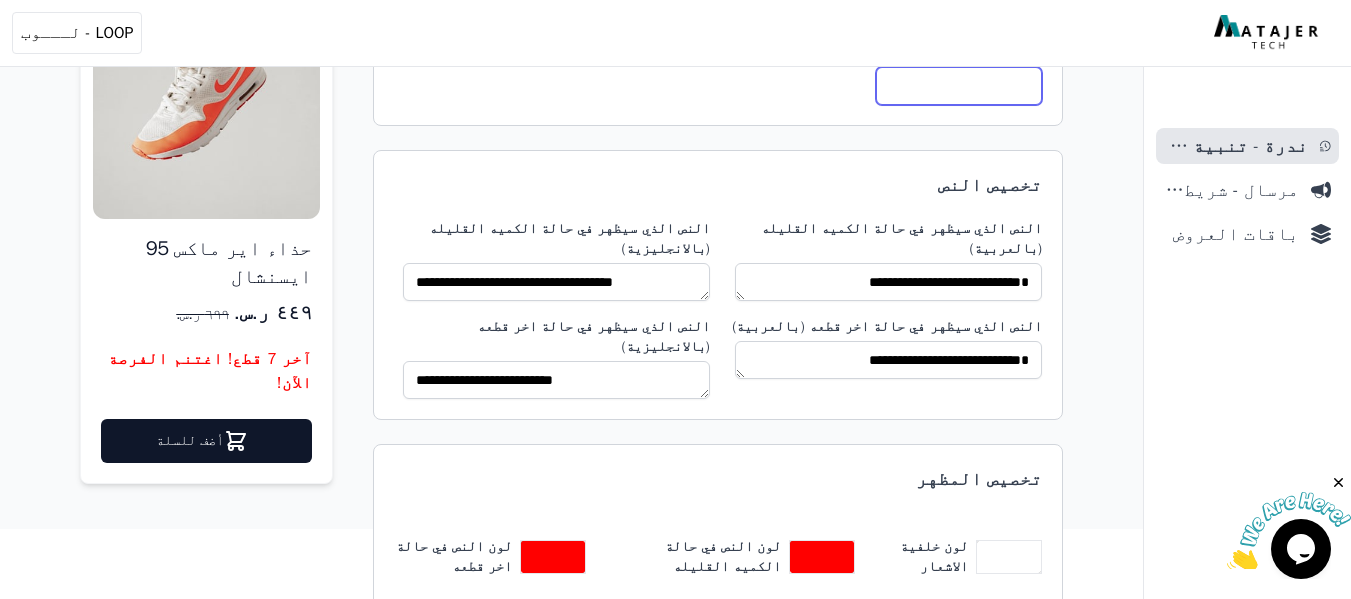 scroll, scrollTop: 375, scrollLeft: 0, axis: vertical 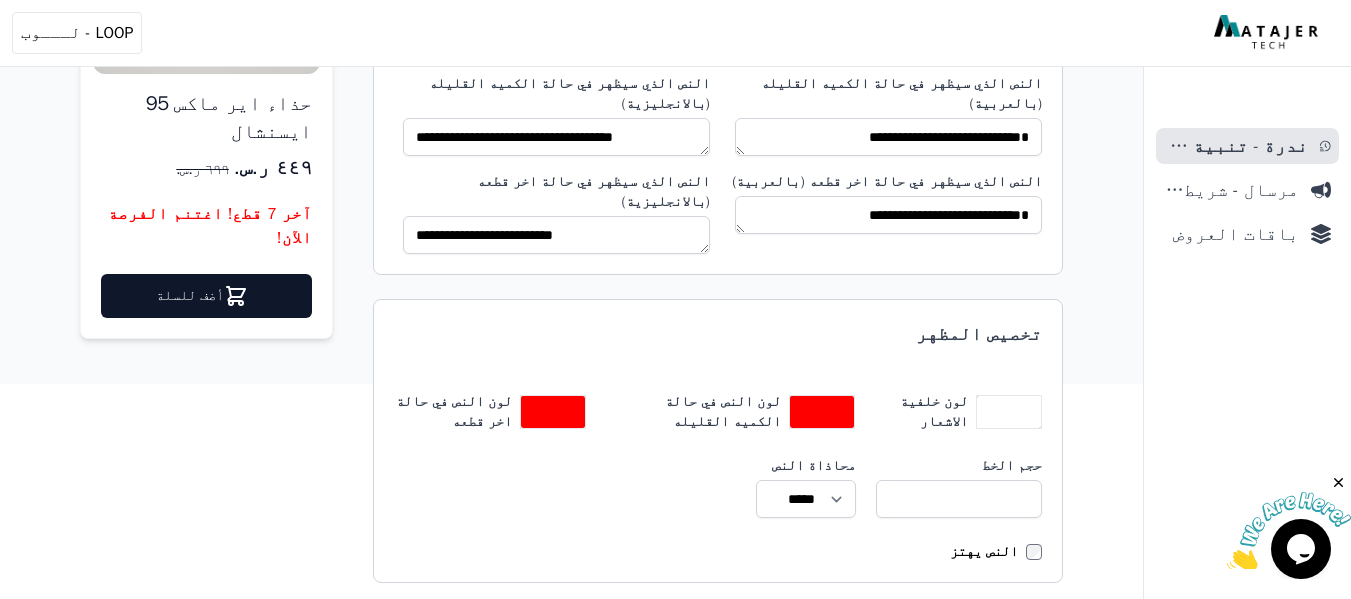 type on "**********" 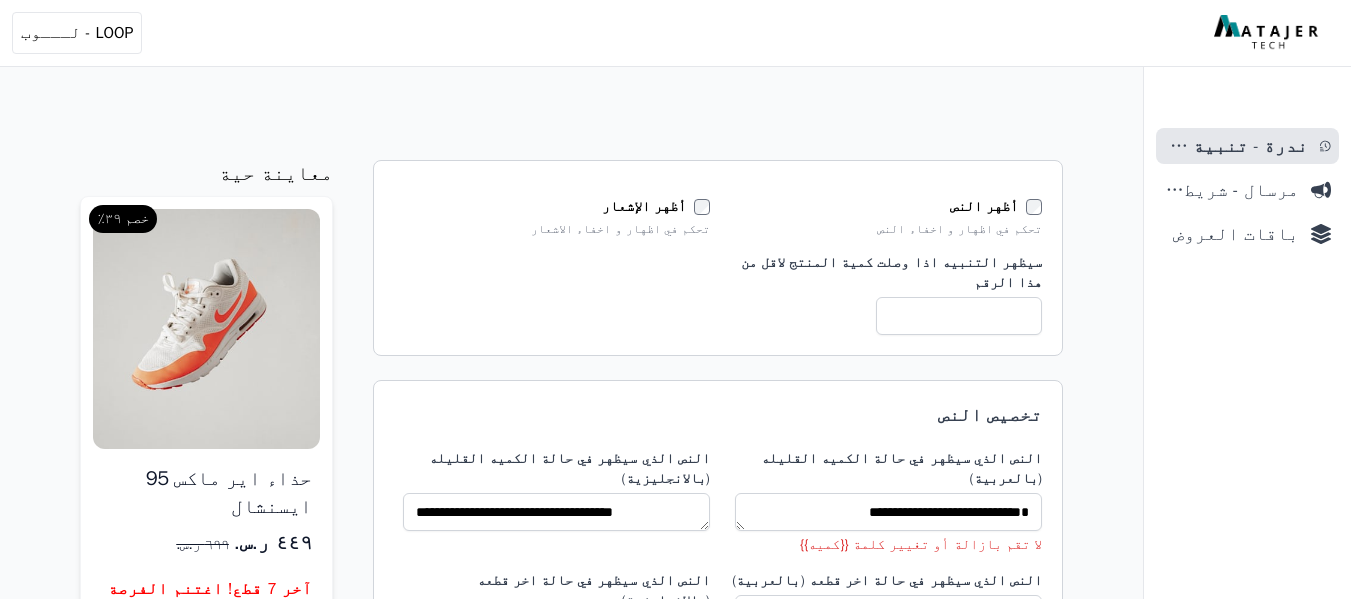 scroll, scrollTop: 0, scrollLeft: 0, axis: both 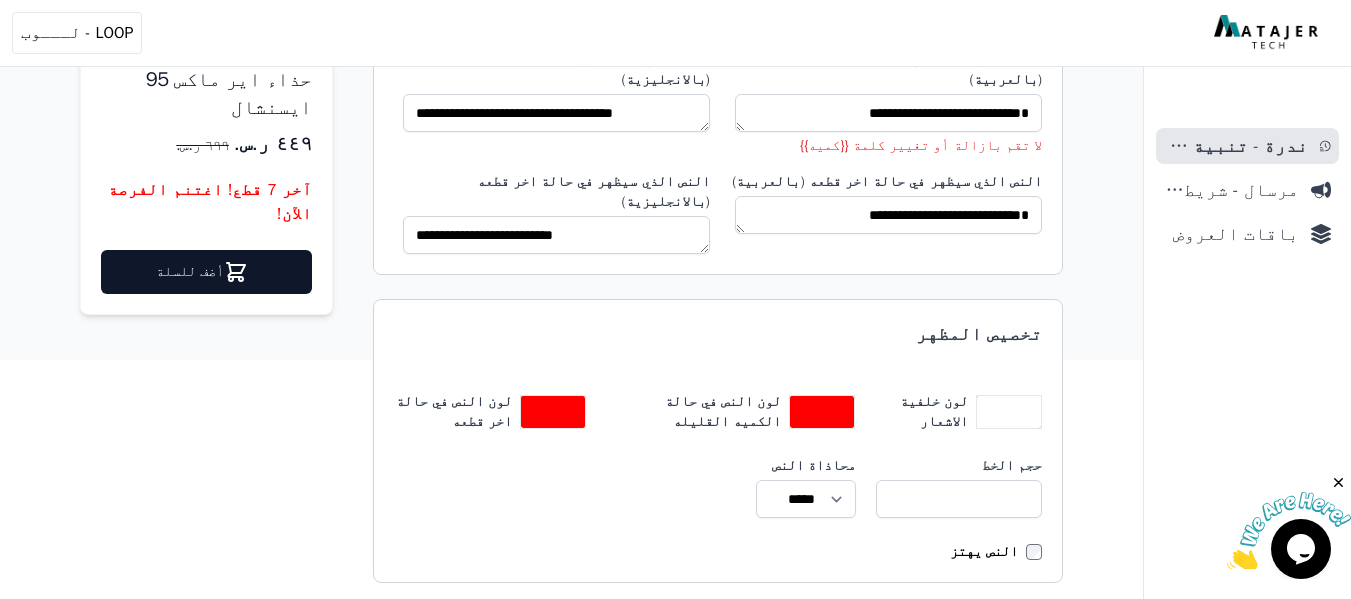 click on "حفظ" at bounding box center (718, 619) 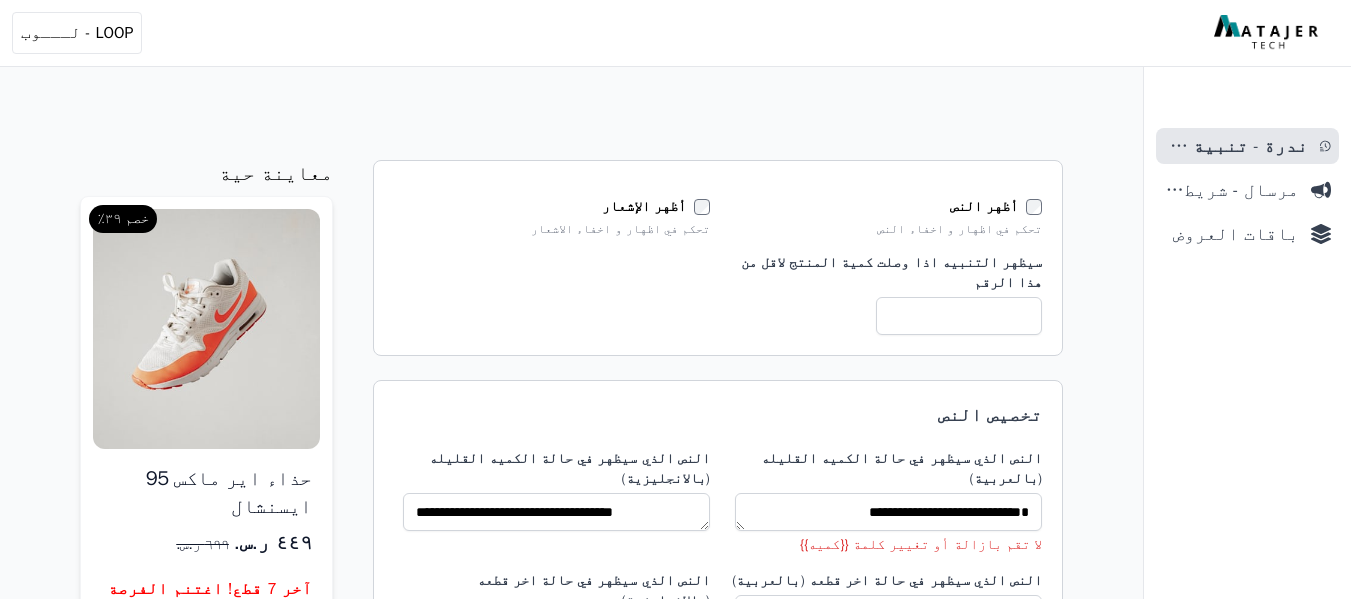 scroll, scrollTop: 0, scrollLeft: 0, axis: both 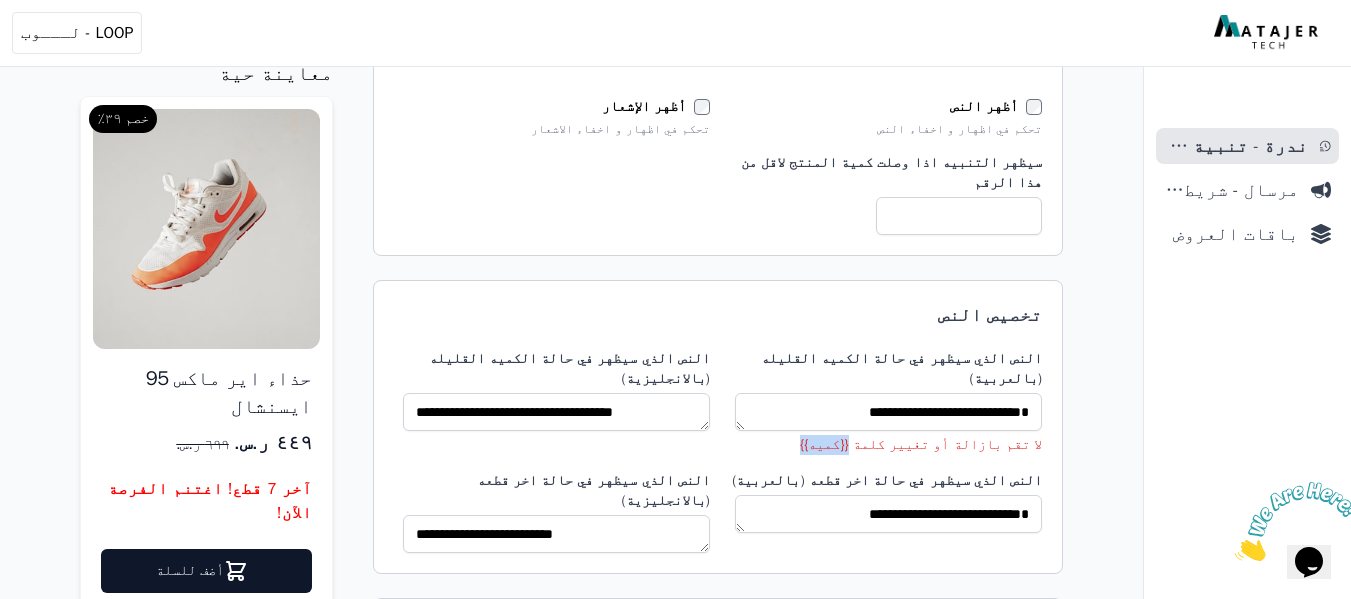 drag, startPoint x: 899, startPoint y: 424, endPoint x: 849, endPoint y: 423, distance: 50.01 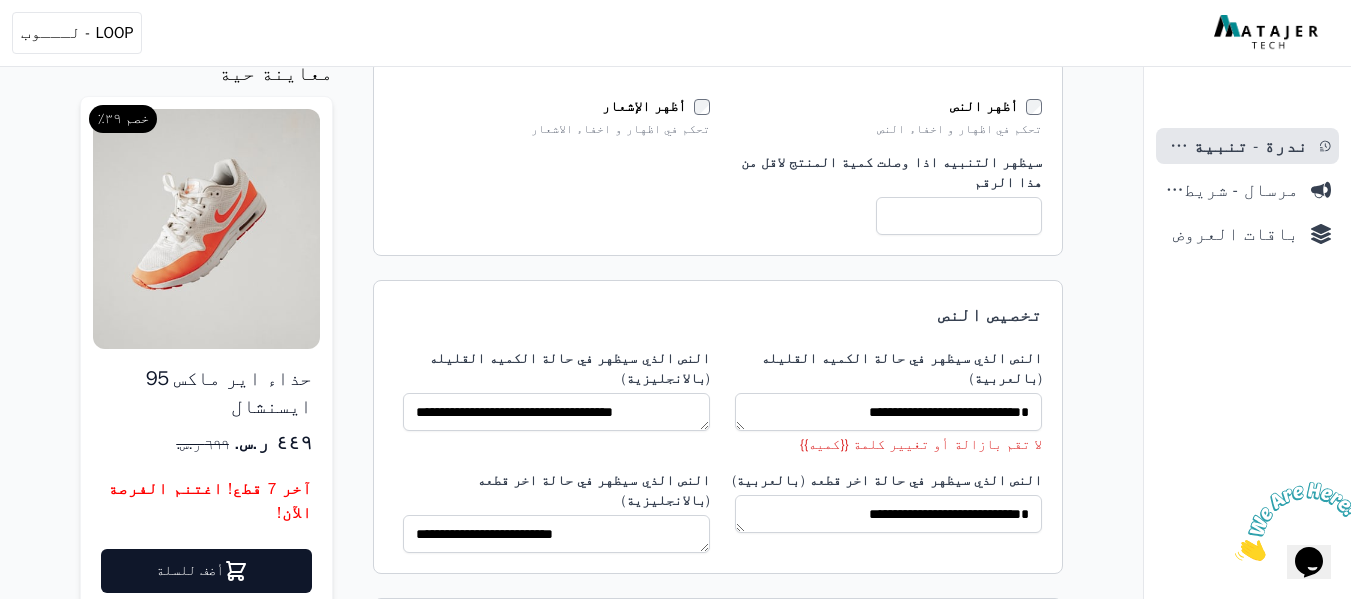 click on "**********" at bounding box center (571, 279) 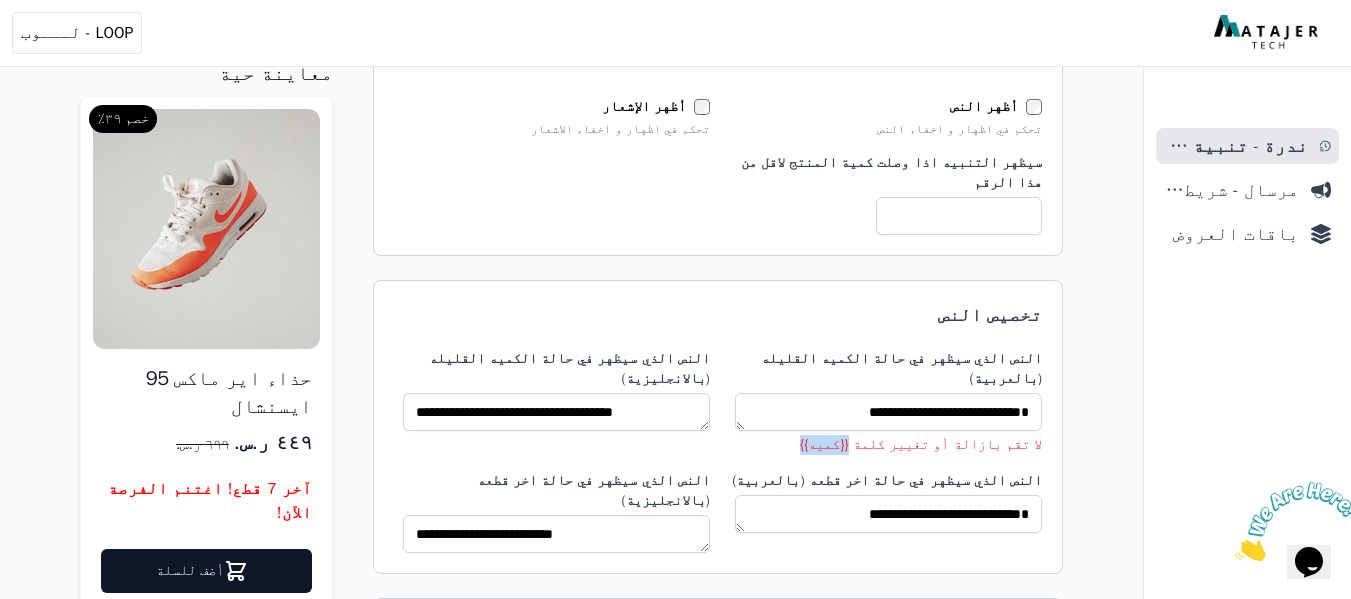 drag, startPoint x: 899, startPoint y: 425, endPoint x: 853, endPoint y: 430, distance: 46.270943 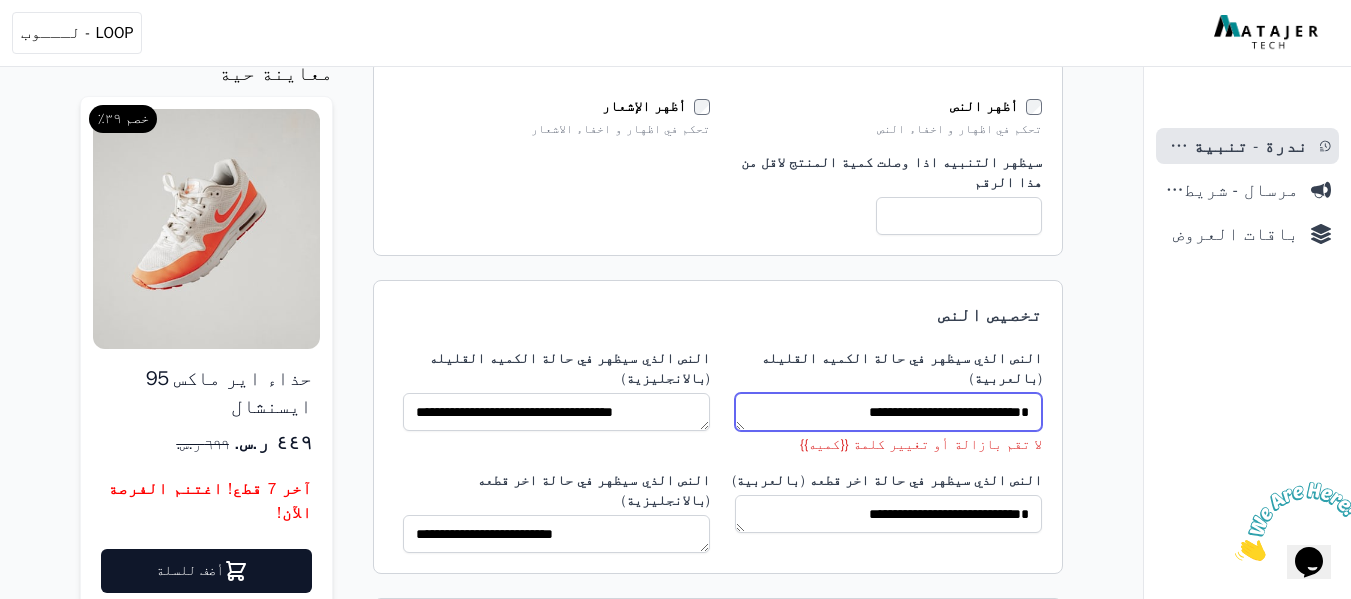 click on "**********" at bounding box center [888, 412] 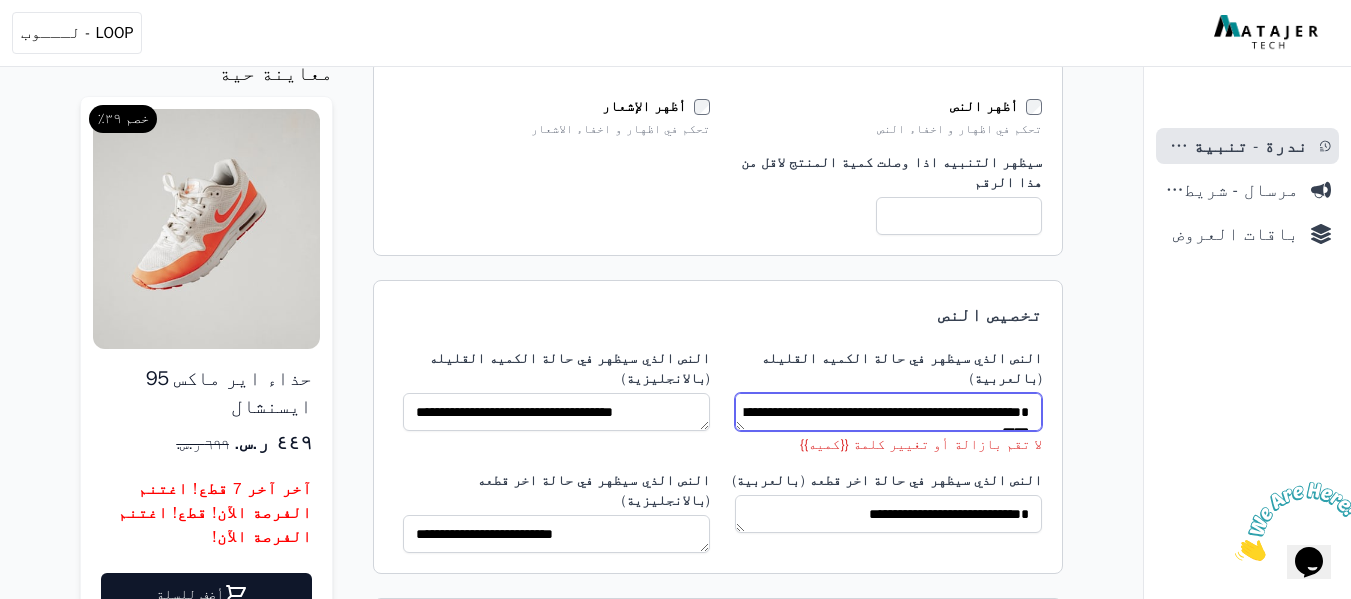 type on "**********" 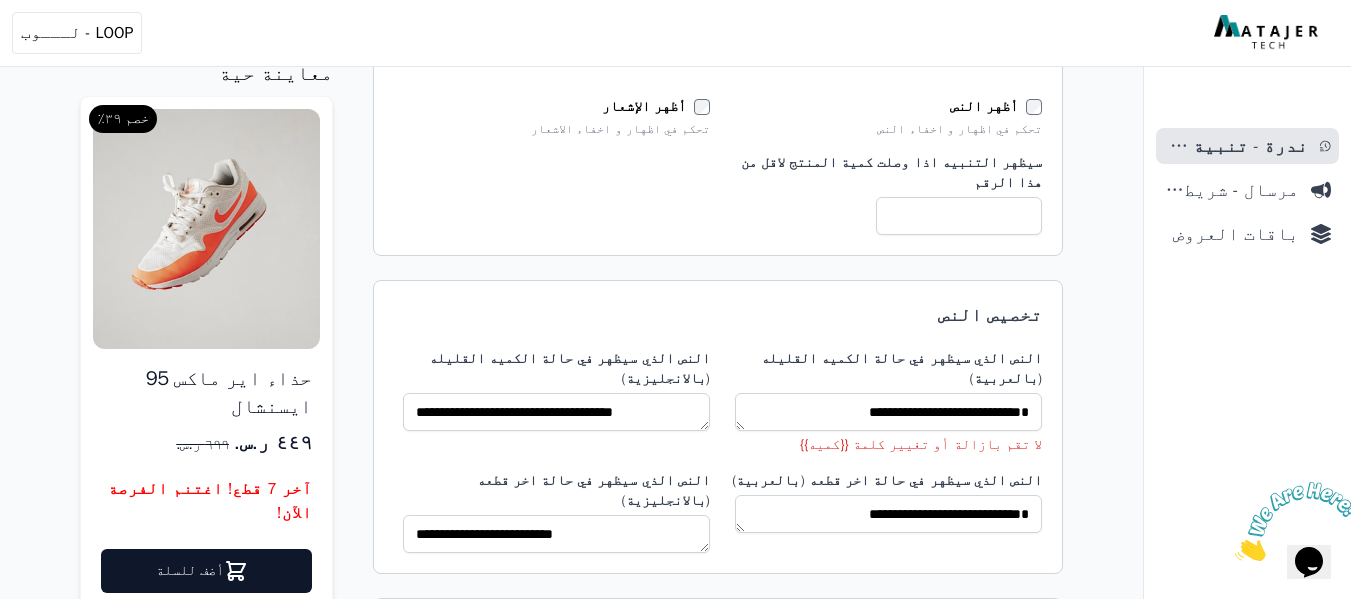 click on "لا تقم بازالة أو تغيير كلمة {{كميه}}" at bounding box center [884, 445] 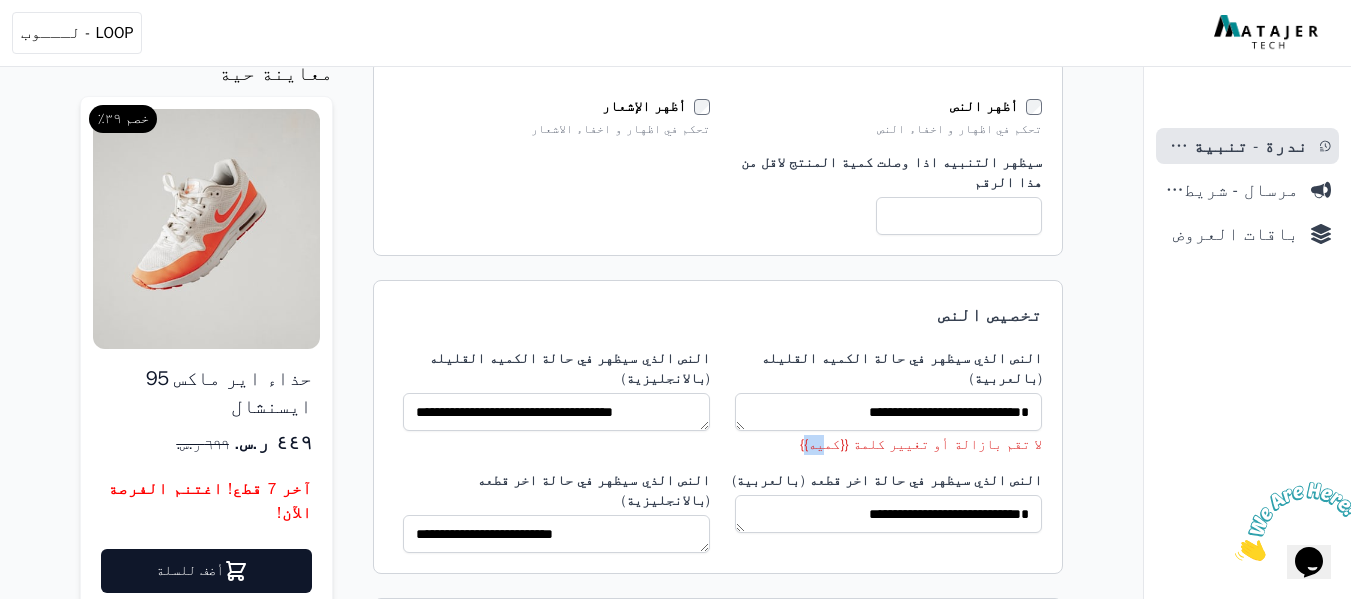 drag, startPoint x: 856, startPoint y: 425, endPoint x: 1156, endPoint y: 479, distance: 304.82126 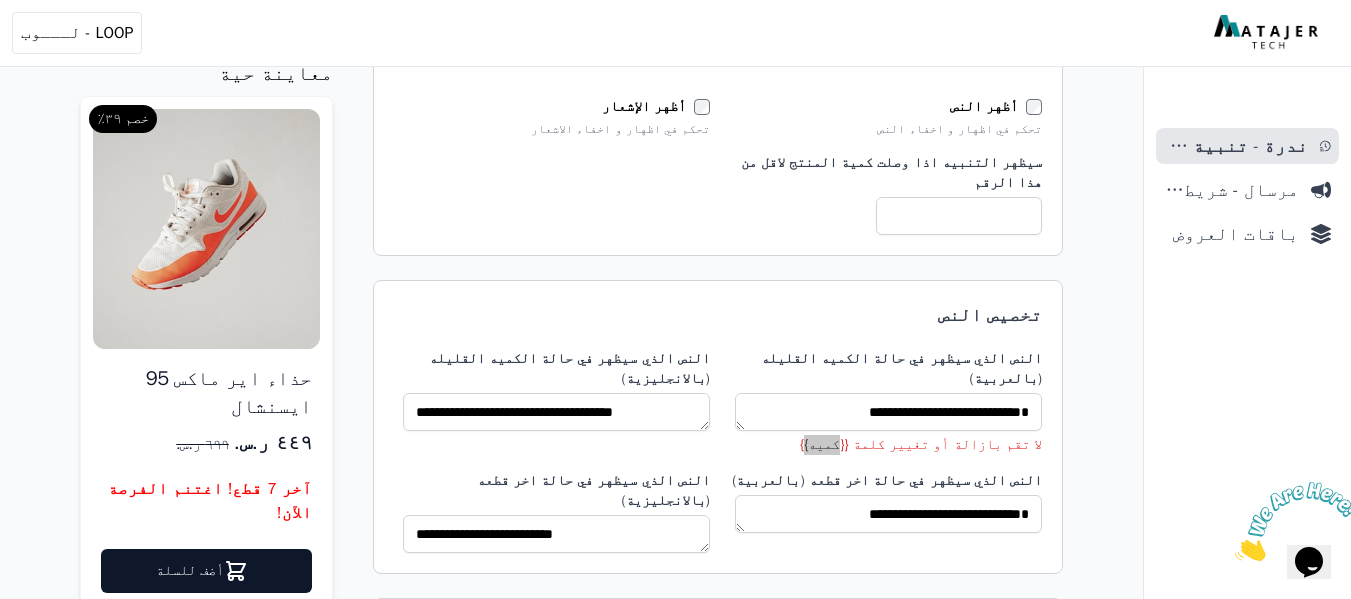 click at bounding box center (1297, 521) 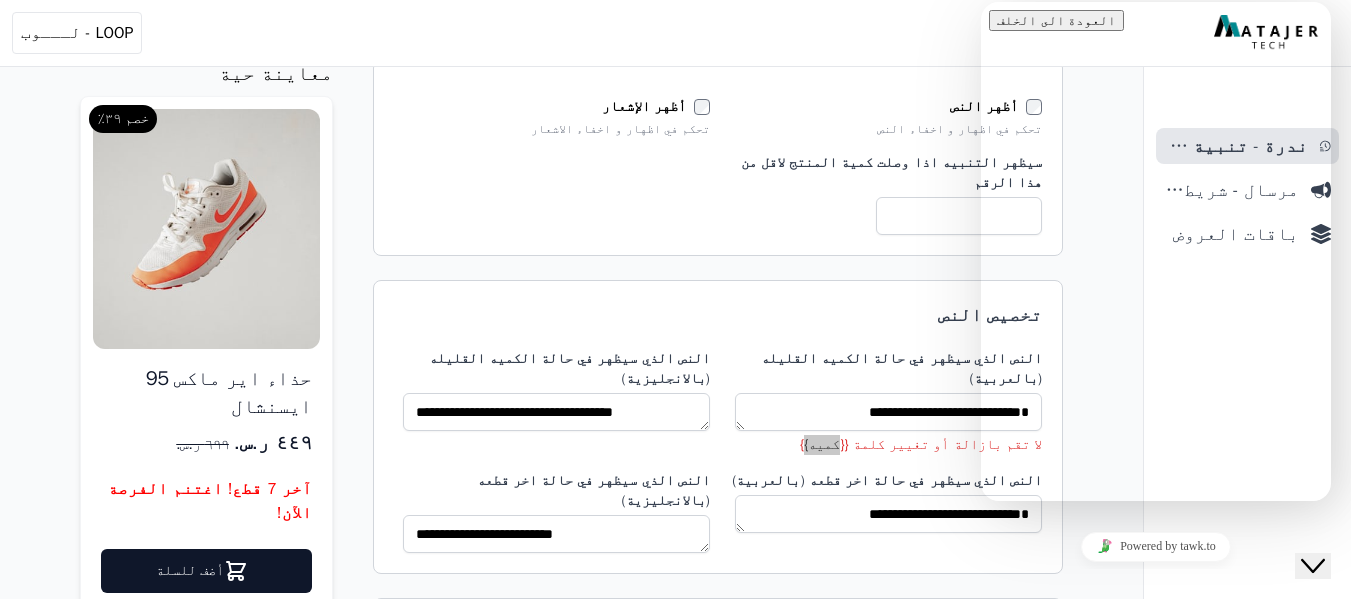 click on "We typically reply in a few minutes" at bounding box center [1156, 676] 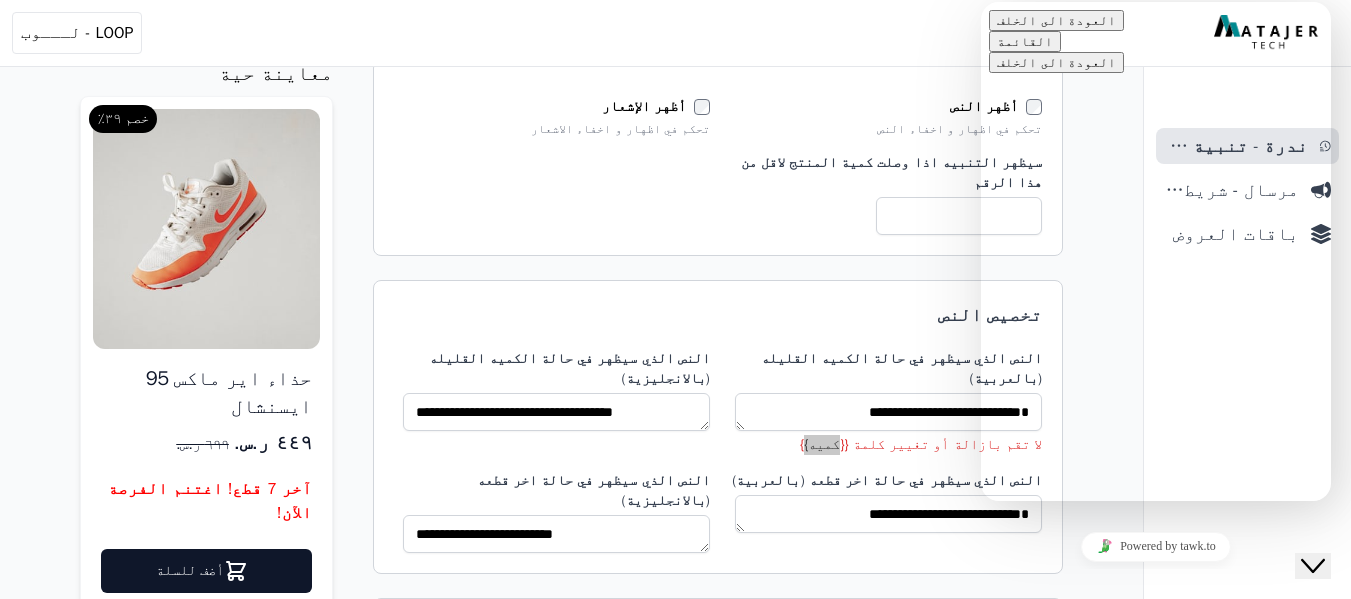 click at bounding box center [981, 2] 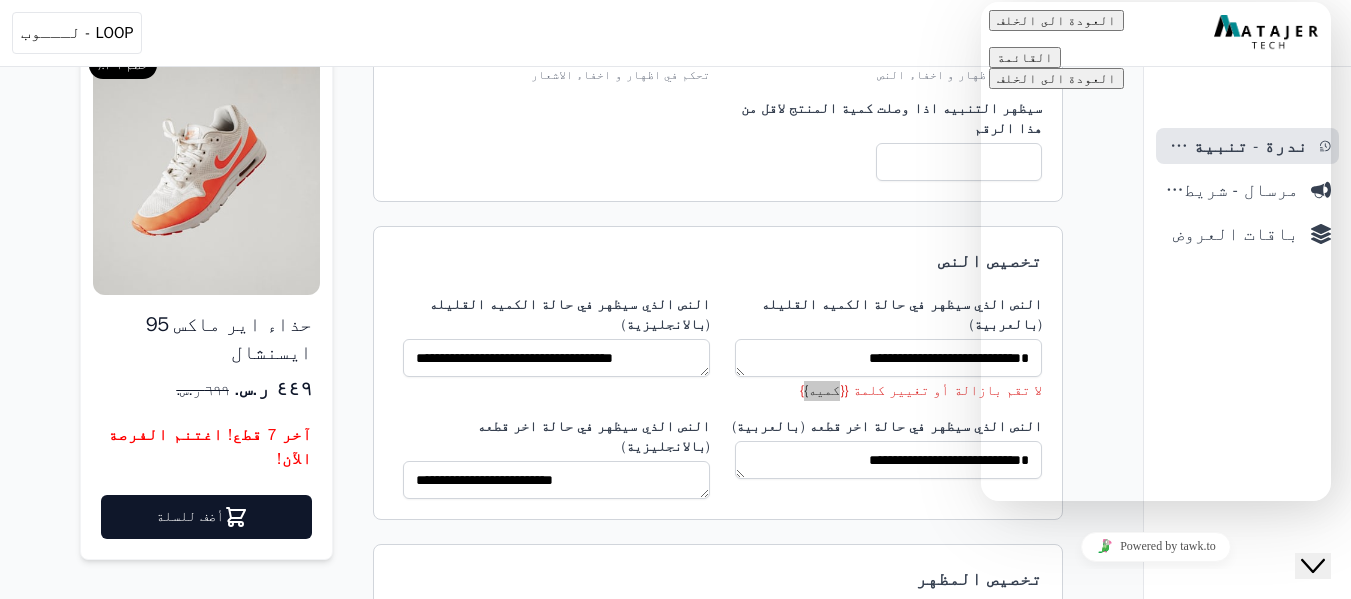 scroll, scrollTop: 200, scrollLeft: 0, axis: vertical 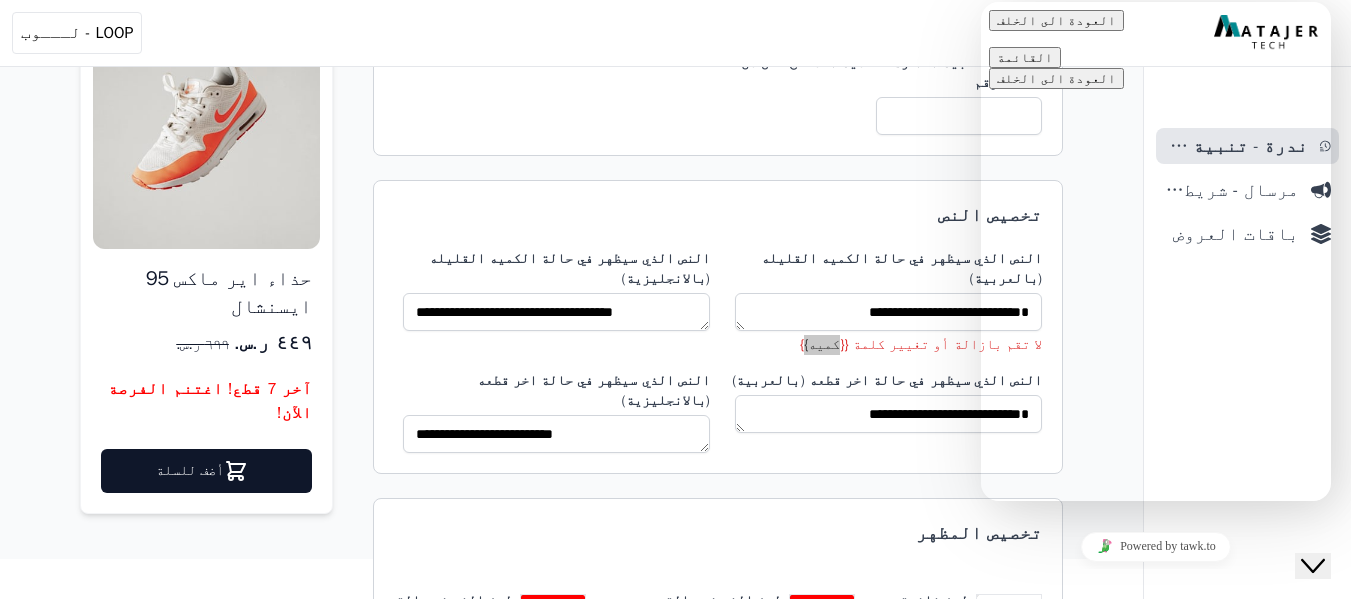 click at bounding box center (981, 2) 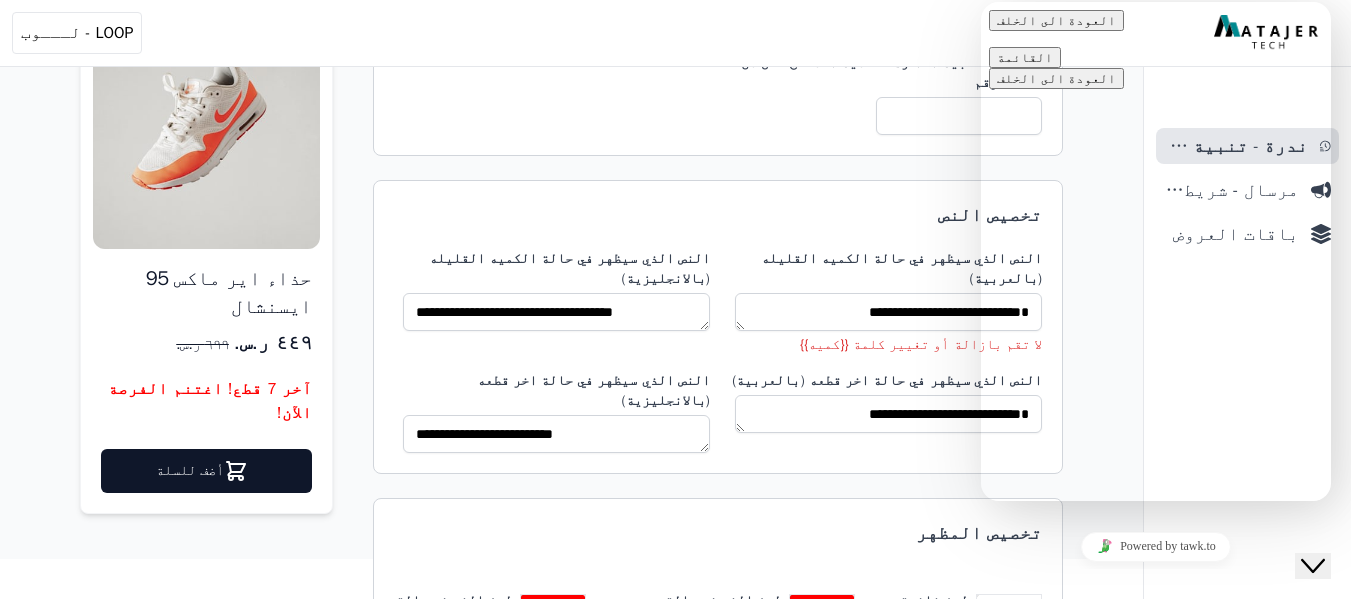 click on "**********" at bounding box center (718, 58) 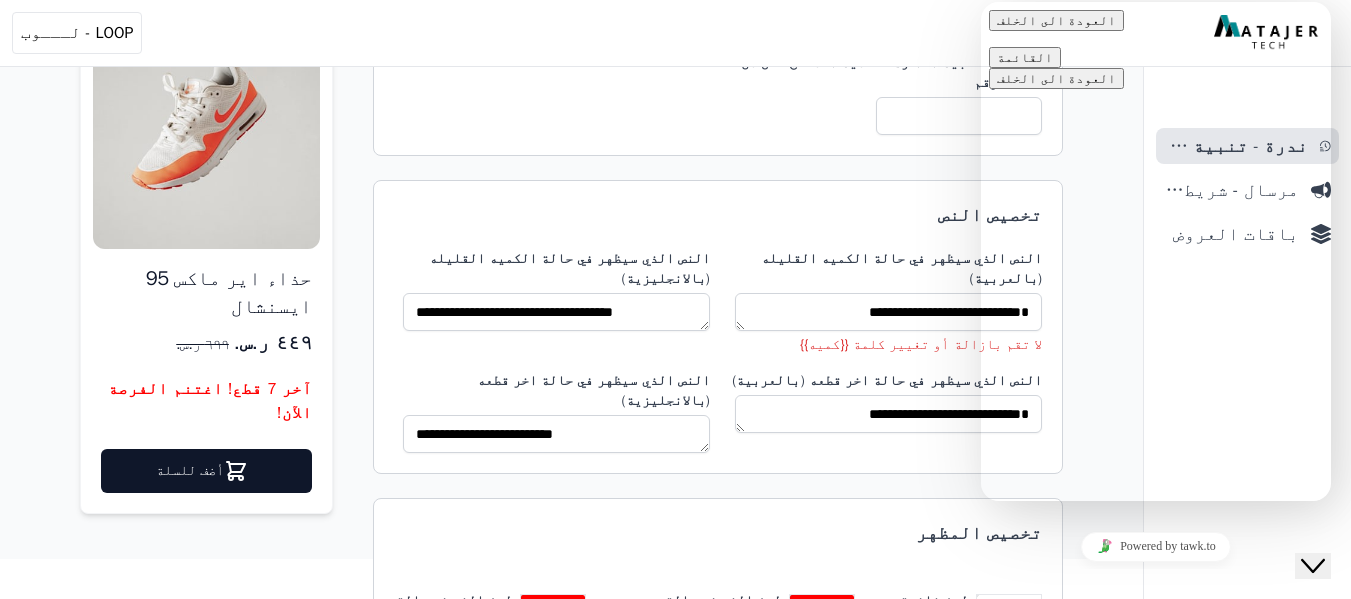 click on "Close Chat This icon closes the chat window." at bounding box center [1313, 566] 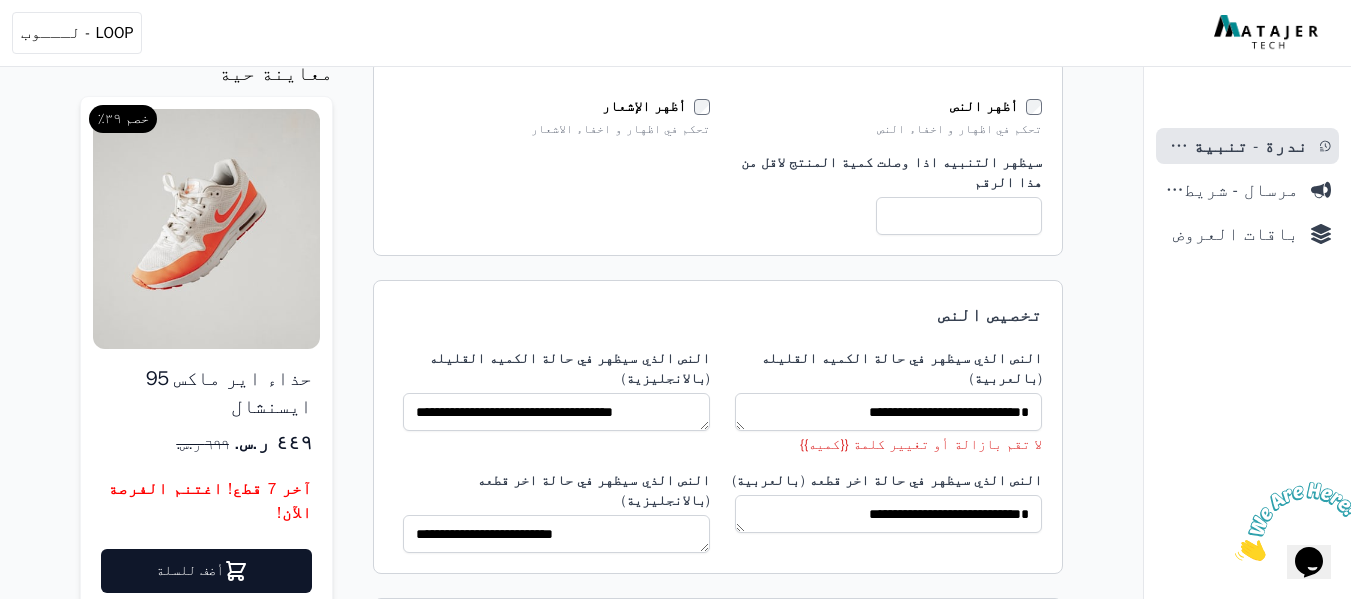 scroll, scrollTop: 0, scrollLeft: 0, axis: both 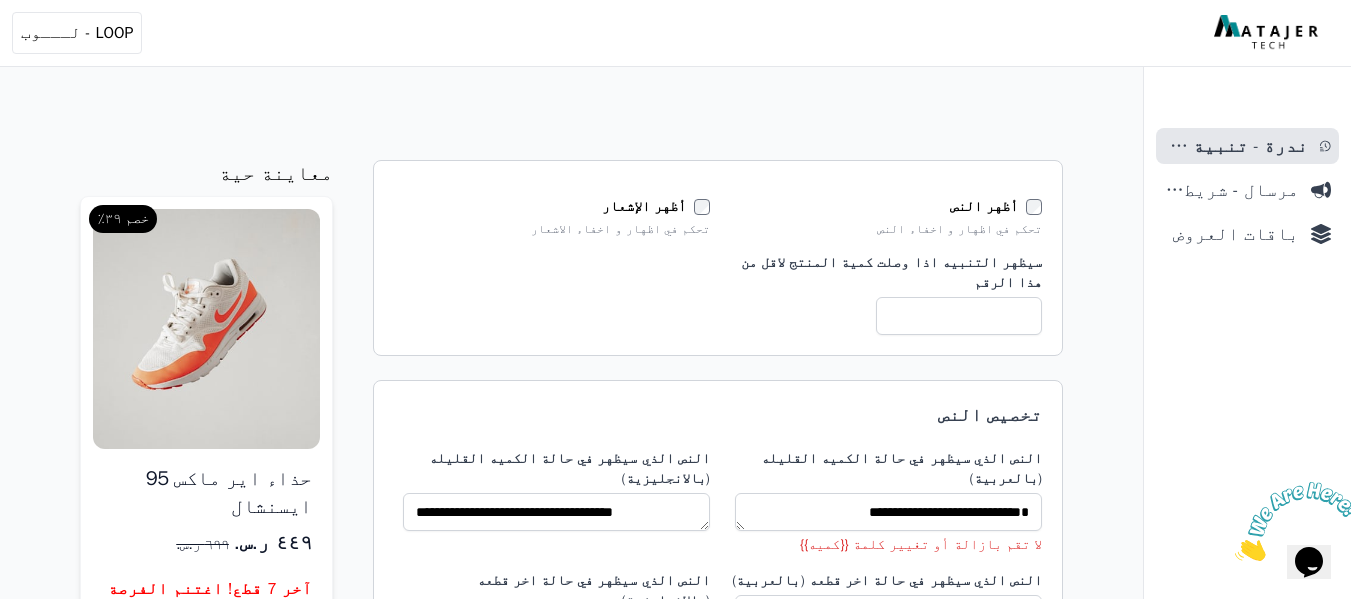 click at bounding box center (1297, 521) 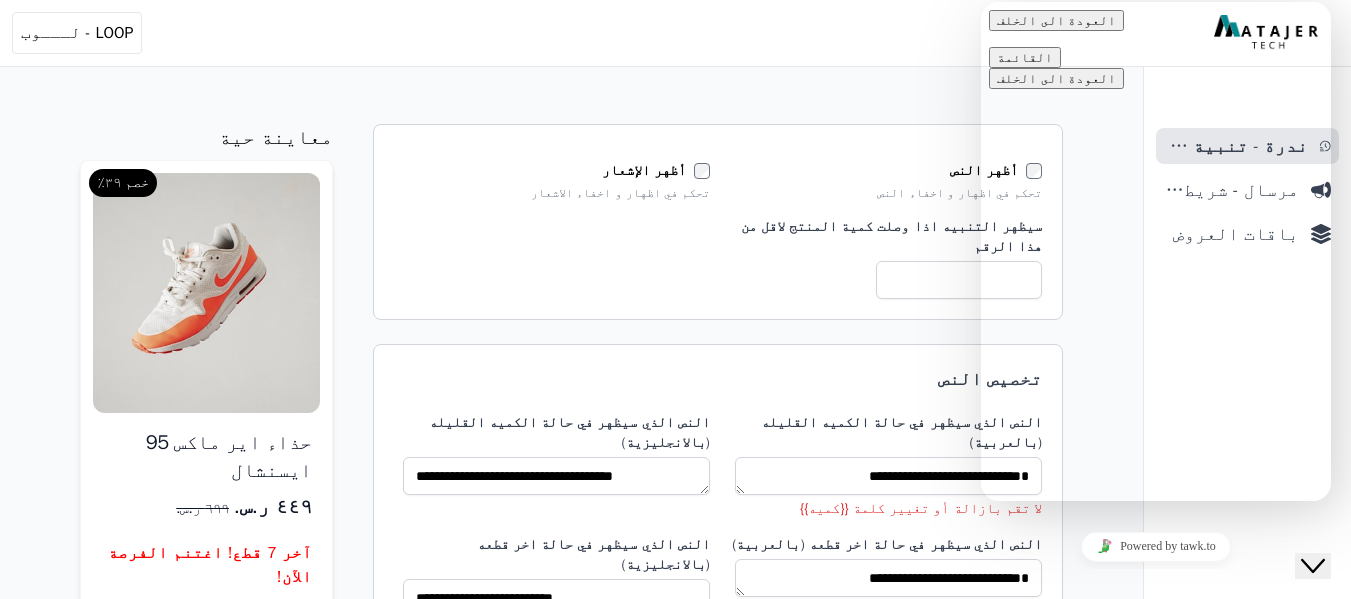 scroll, scrollTop: 0, scrollLeft: 0, axis: both 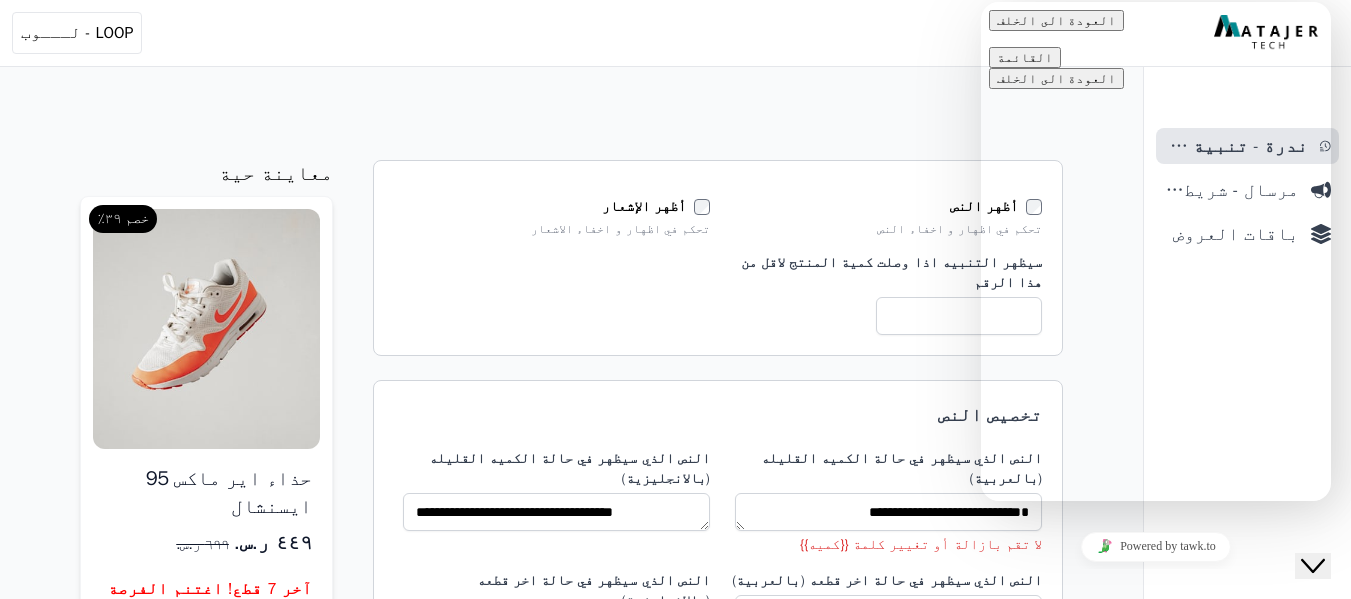 click at bounding box center [1116, 20] 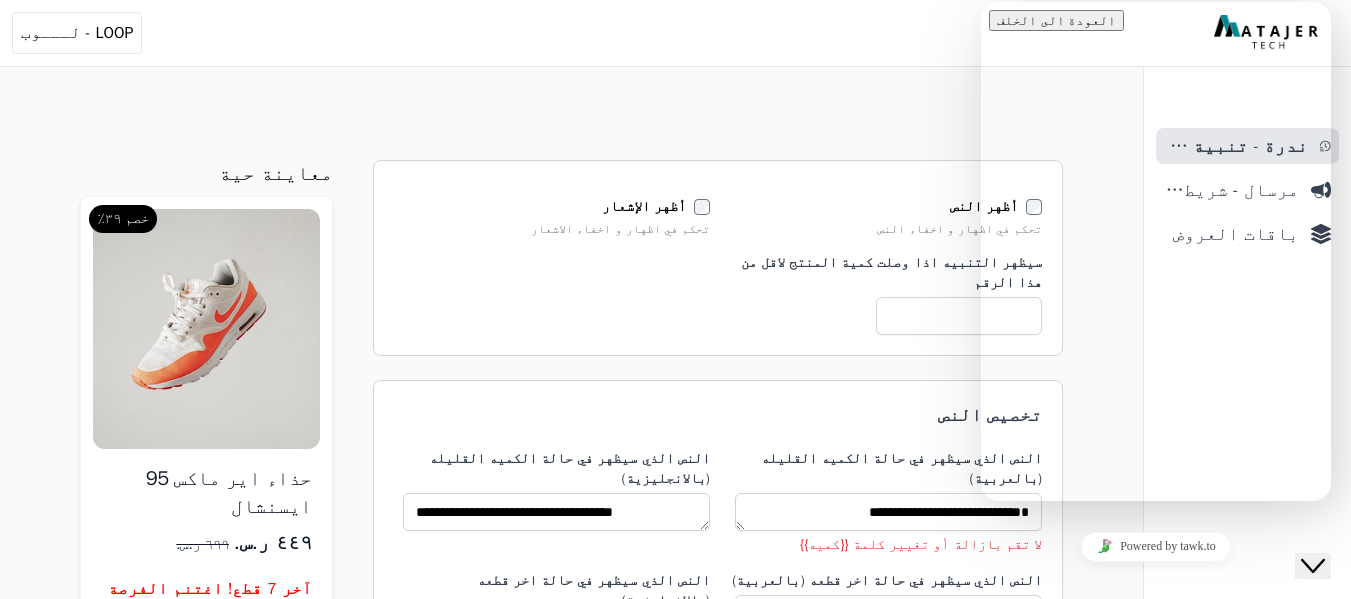 click on "ابي بس اخوفهم" at bounding box center [1076, 715] 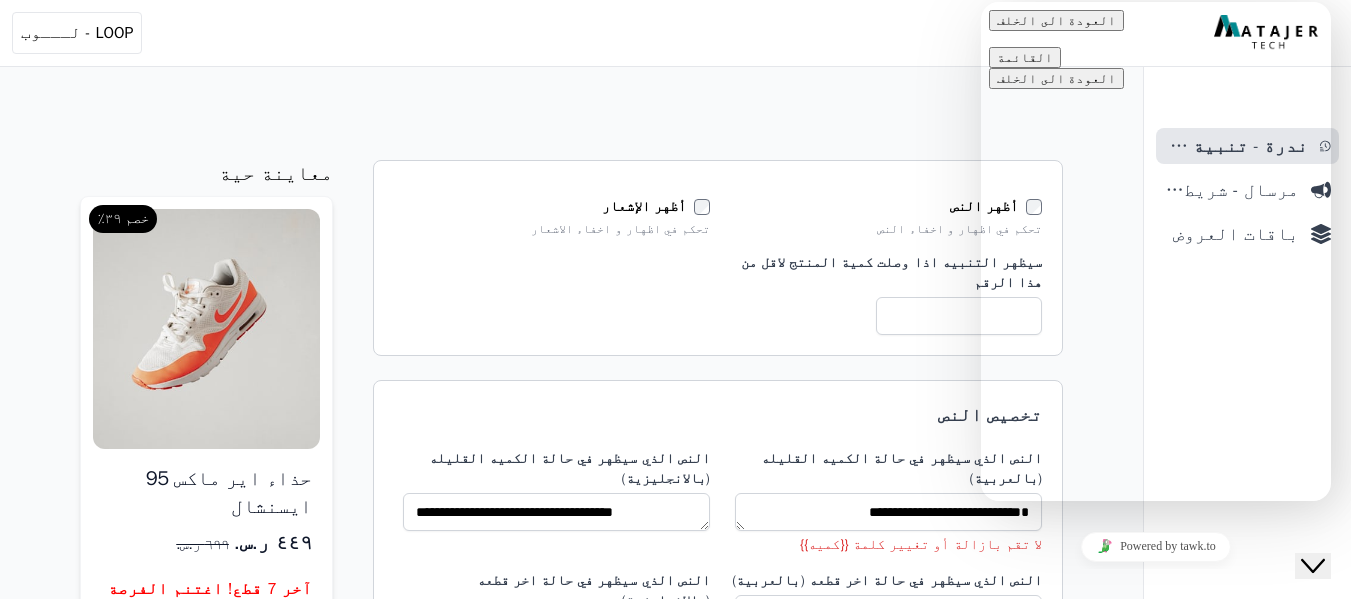 click at bounding box center (1053, 57) 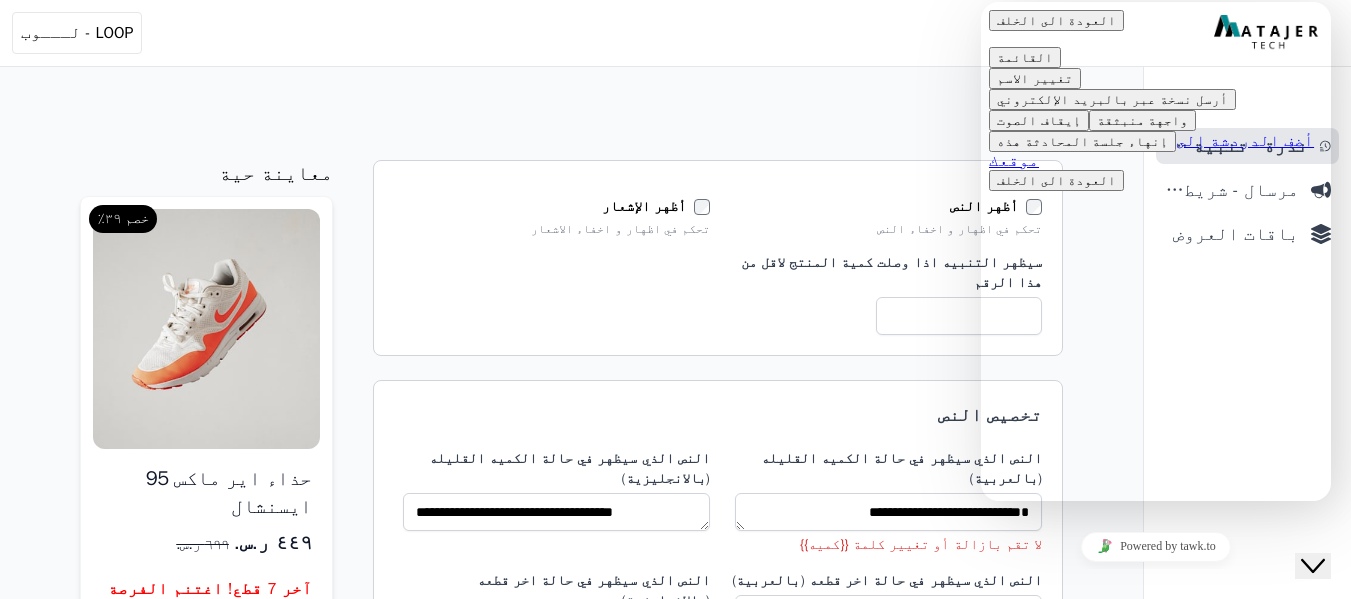 click at bounding box center [1053, 57] 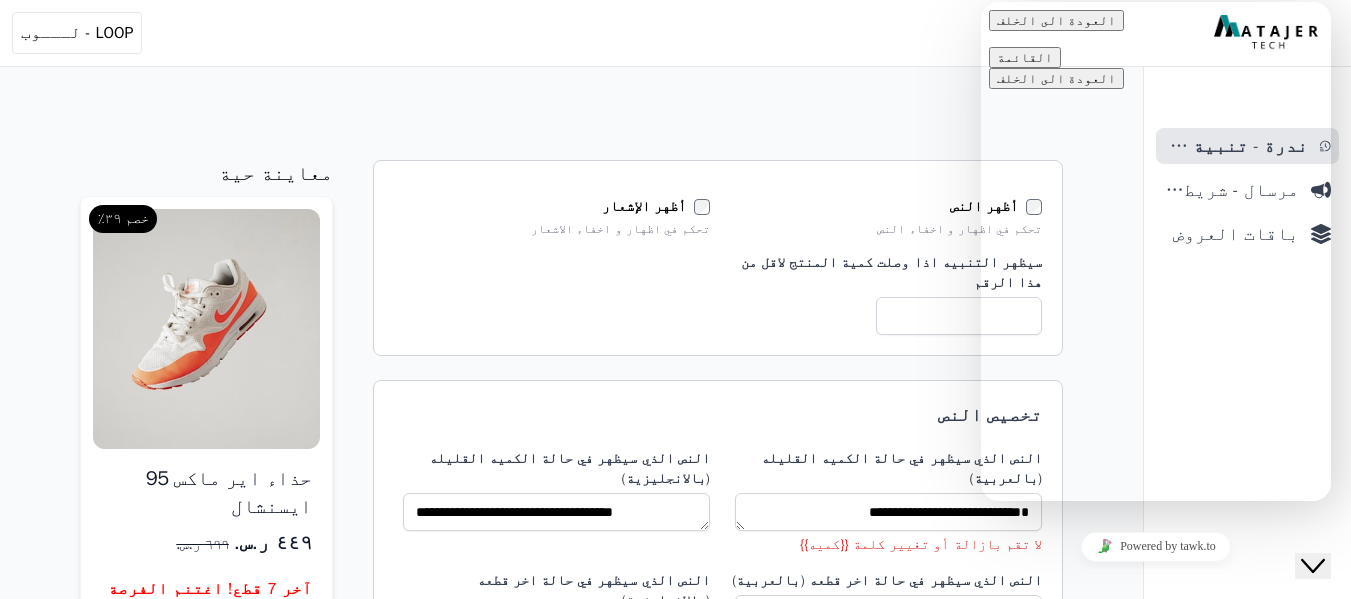 click on "**********" at bounding box center [571, 379] 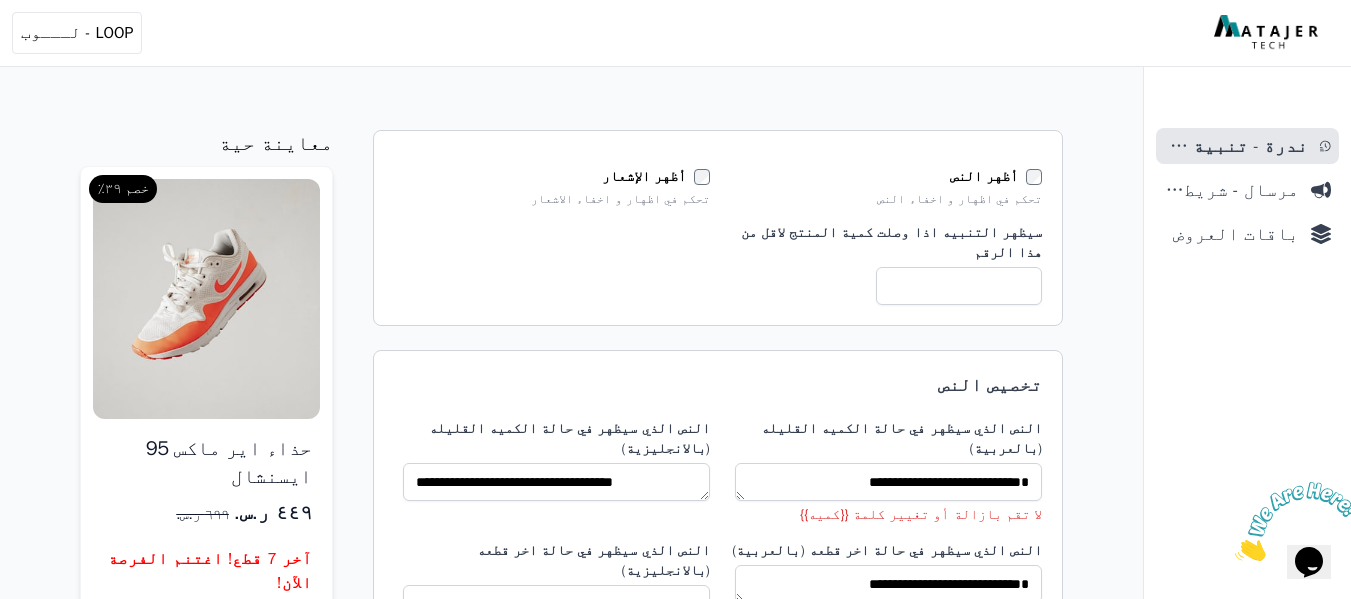 scroll, scrollTop: 0, scrollLeft: 0, axis: both 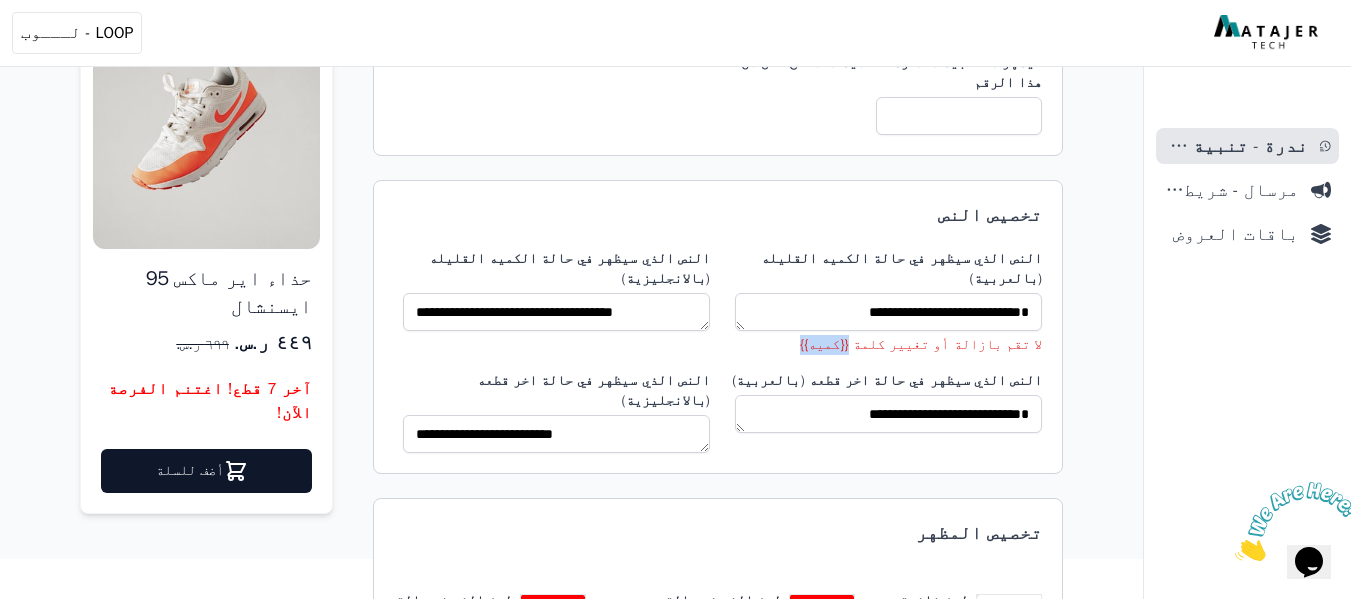 drag, startPoint x: 851, startPoint y: 319, endPoint x: 898, endPoint y: 325, distance: 47.38143 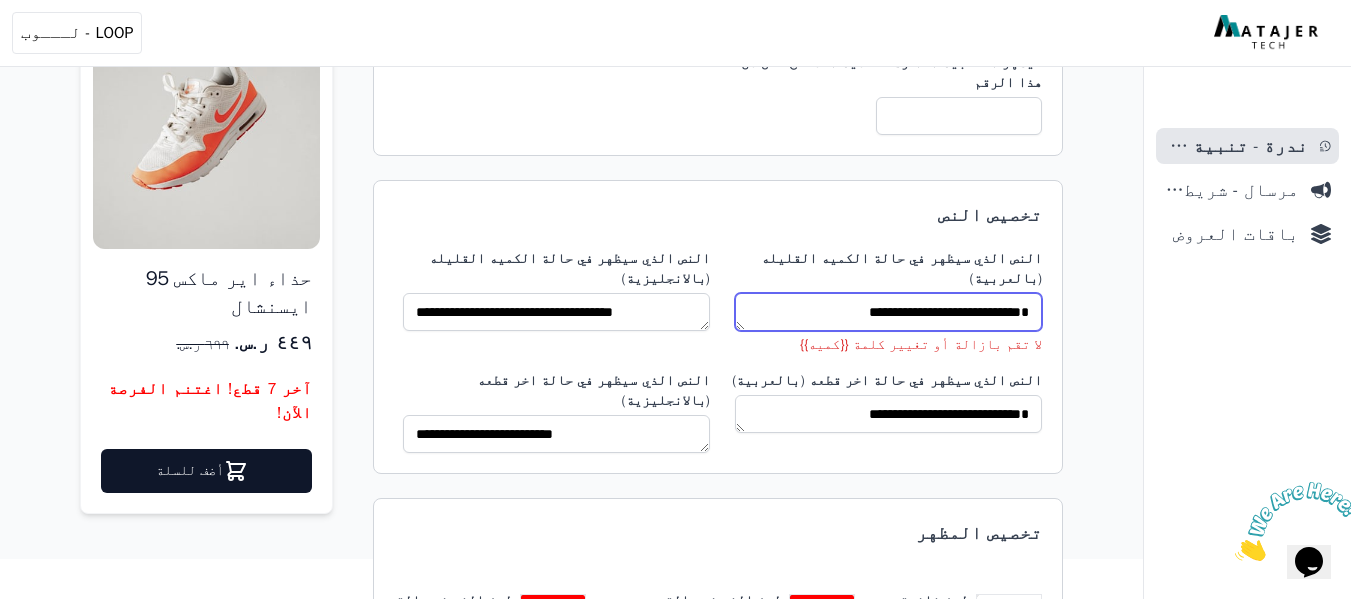 click on "**********" at bounding box center [888, 312] 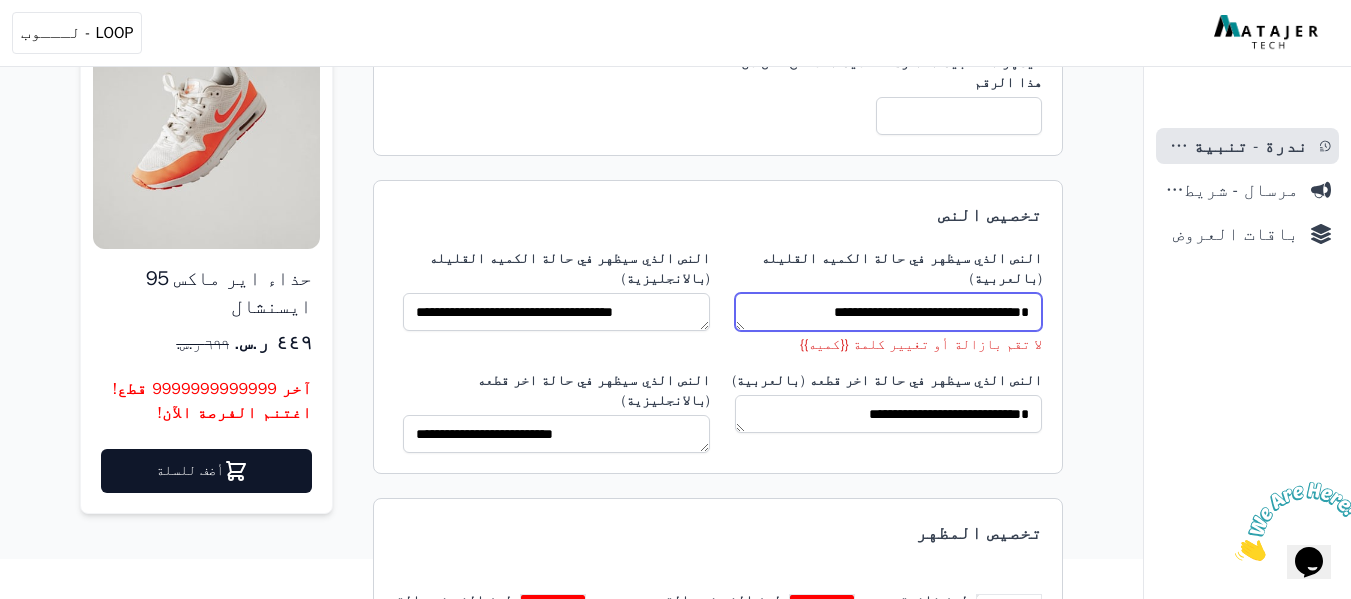 type on "**********" 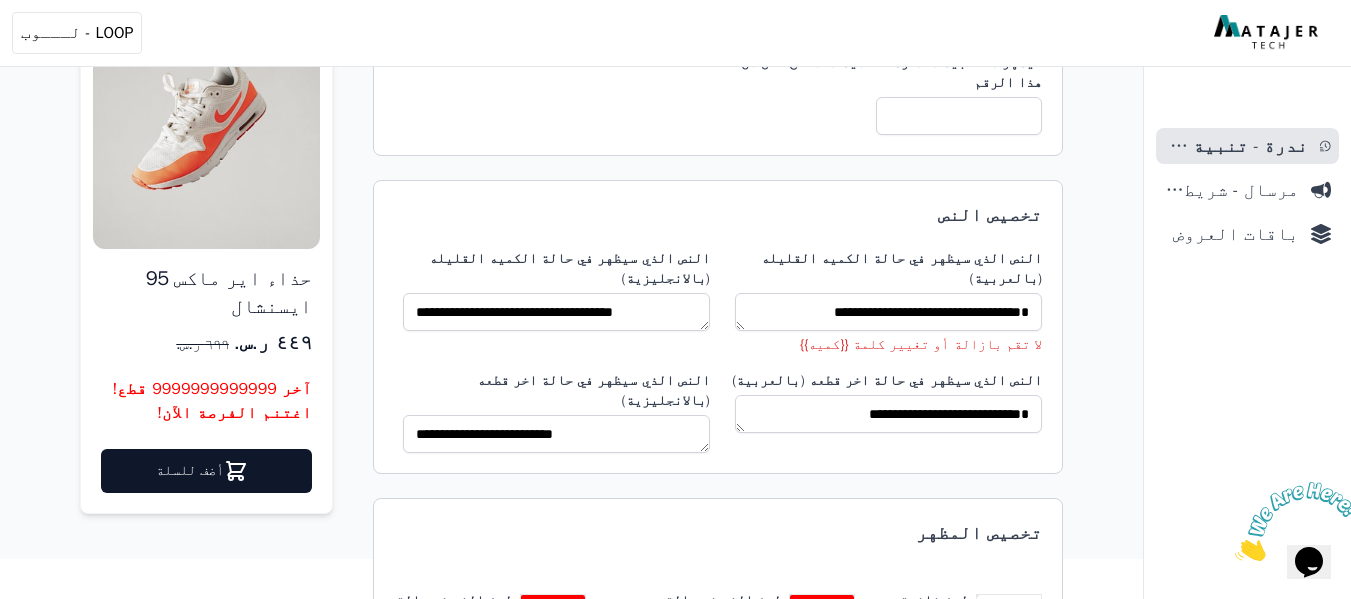 click on "**********" at bounding box center (571, 179) 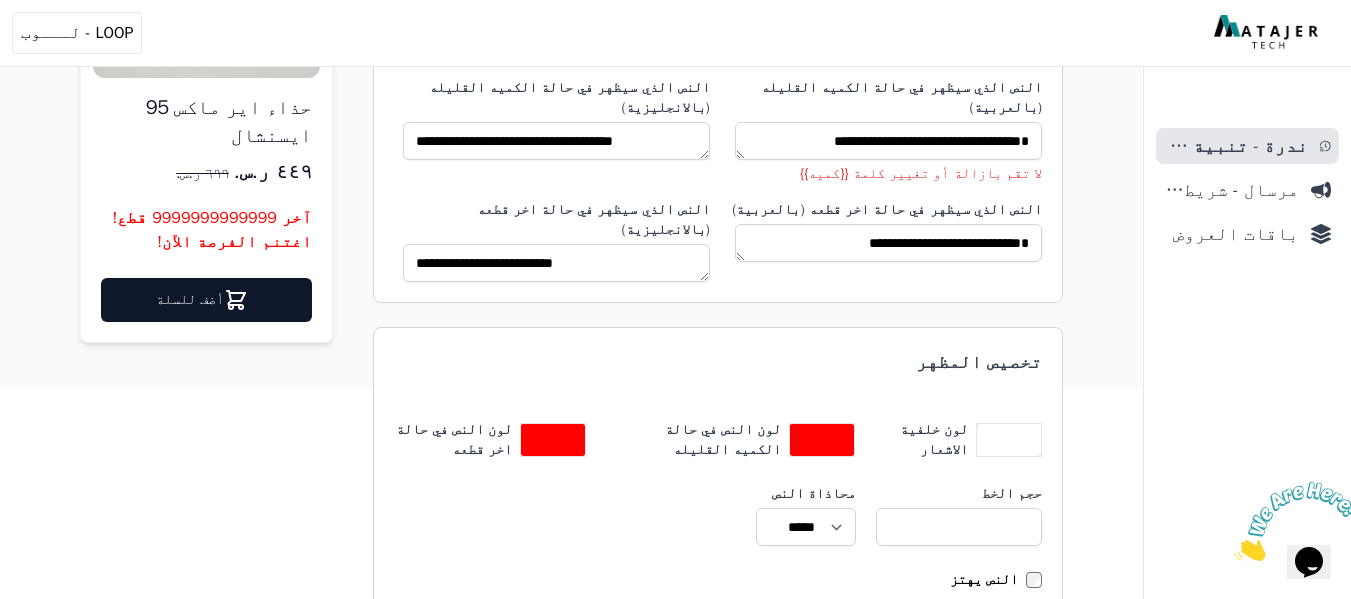scroll, scrollTop: 399, scrollLeft: 0, axis: vertical 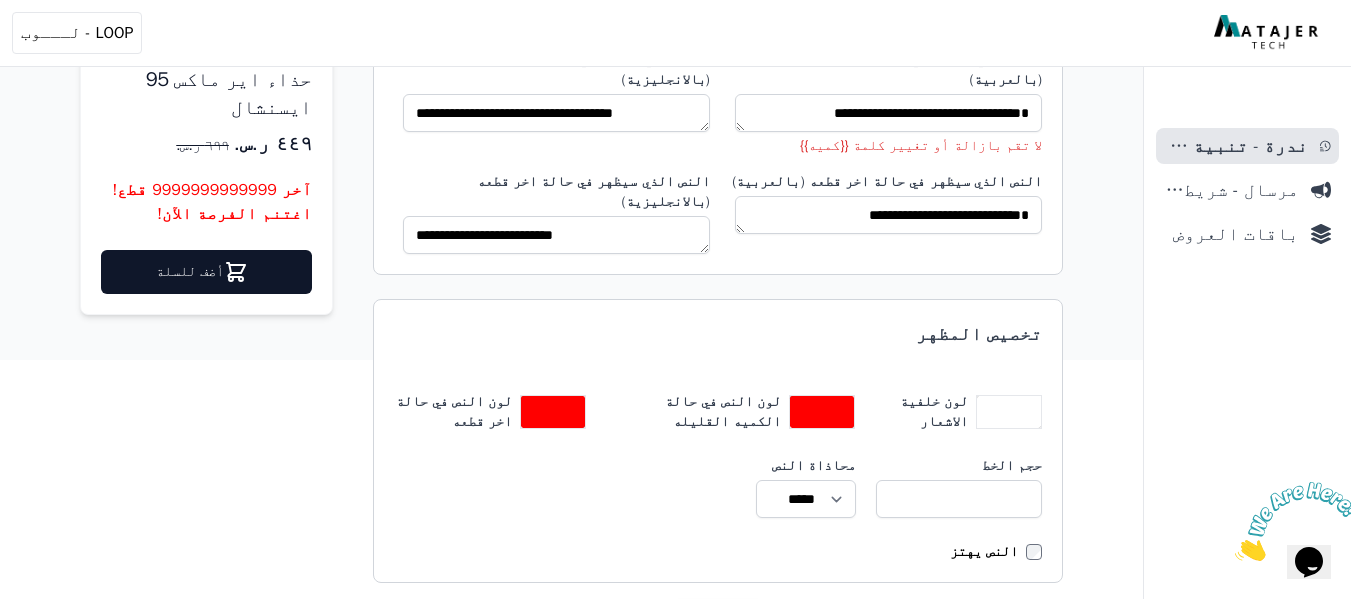 click on "النص يهتز" at bounding box center (988, 552) 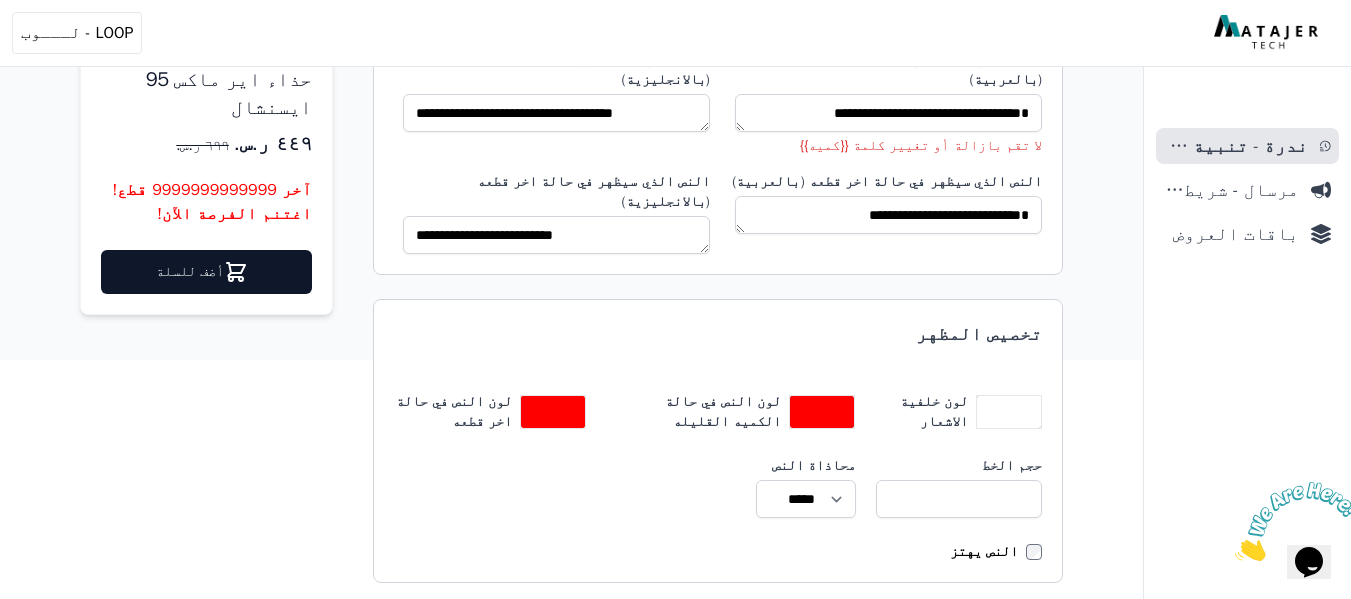 click on "حفظ" at bounding box center (718, 619) 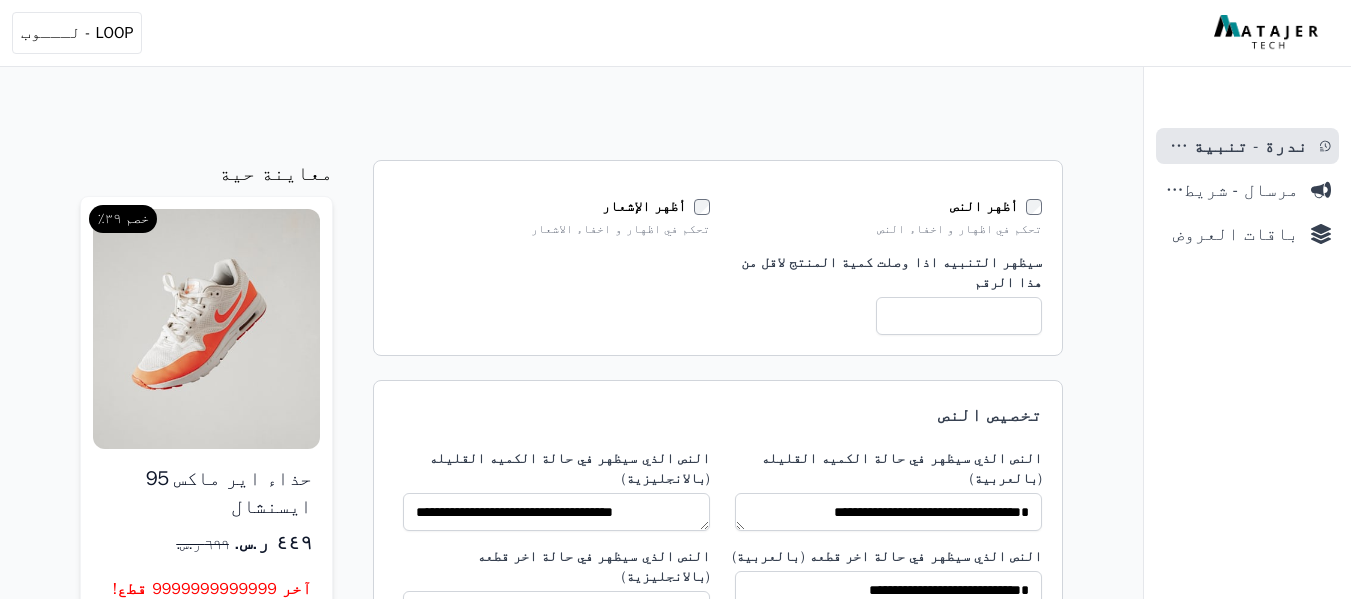 scroll, scrollTop: 300, scrollLeft: 0, axis: vertical 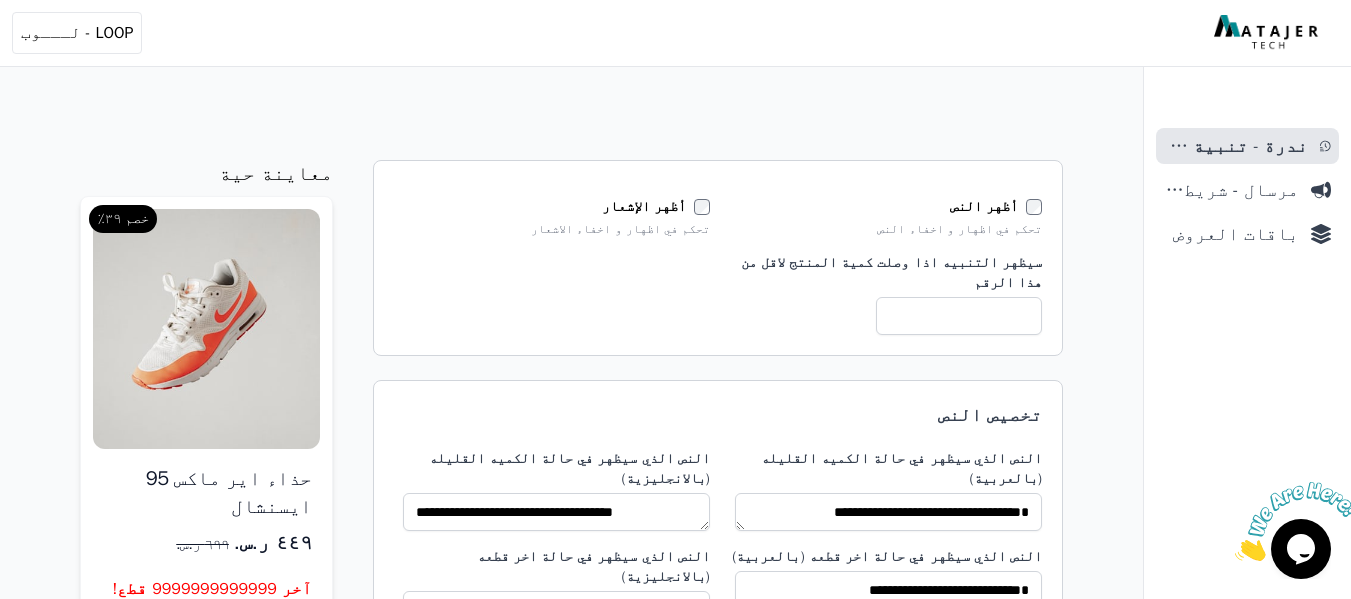 click at bounding box center [1297, 521] 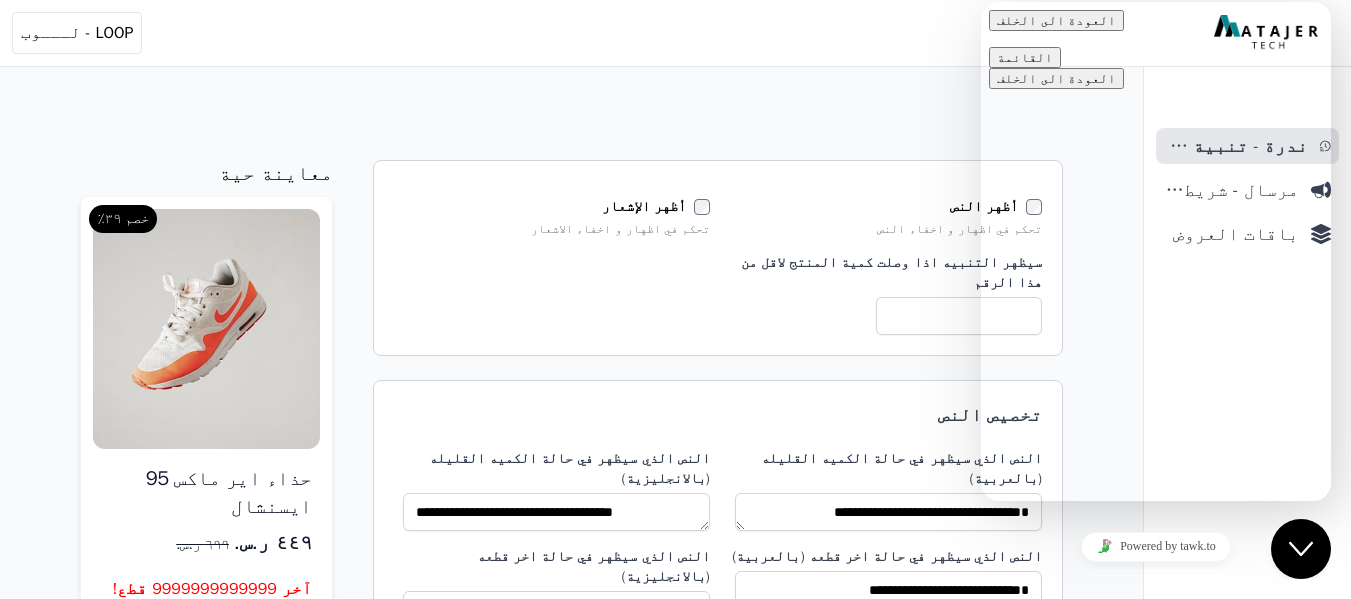 click at bounding box center (981, 2) 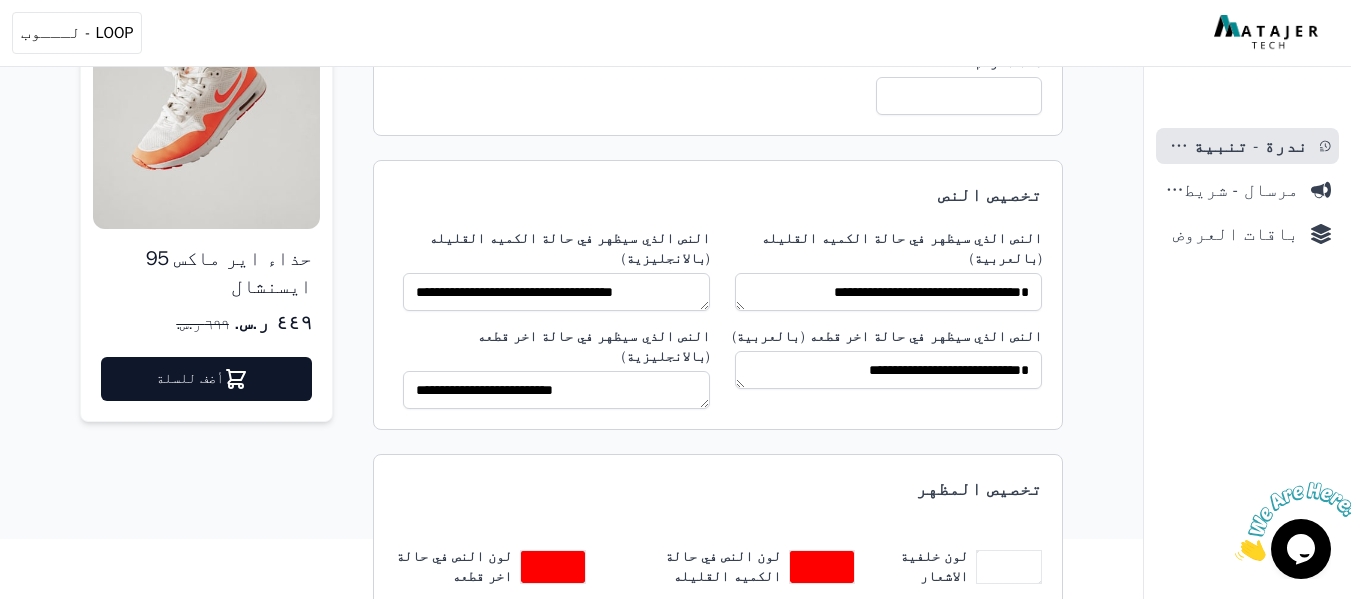 scroll, scrollTop: 375, scrollLeft: 0, axis: vertical 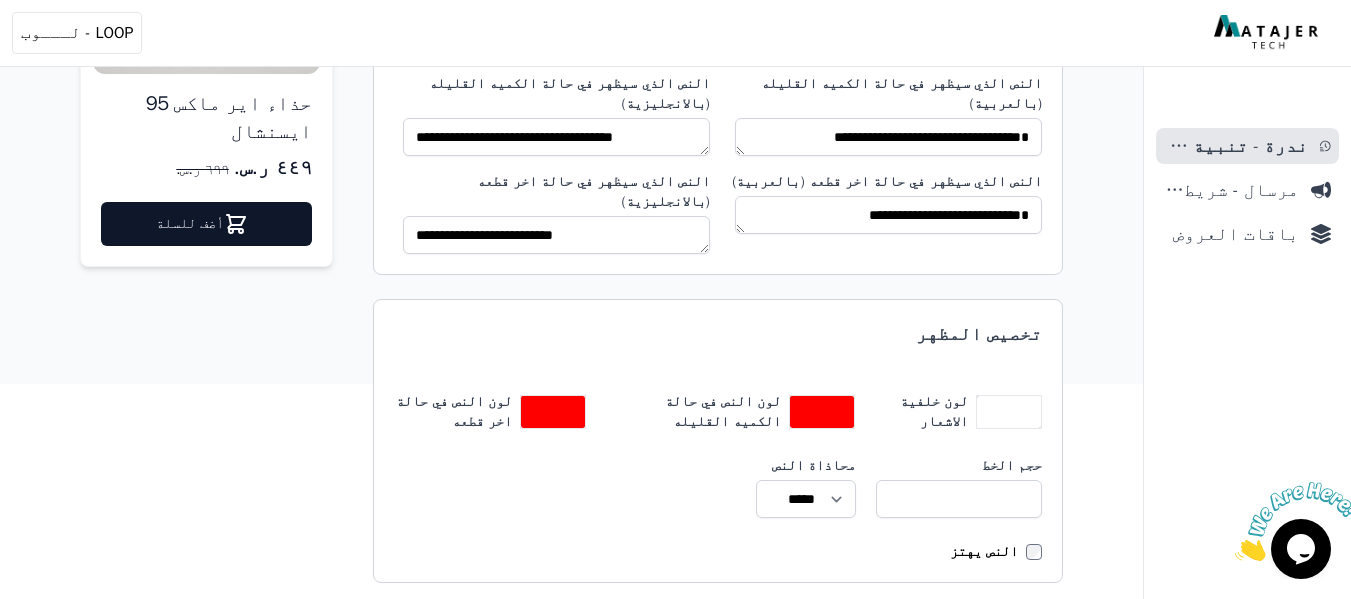 click on "حفظ" at bounding box center [718, 619] 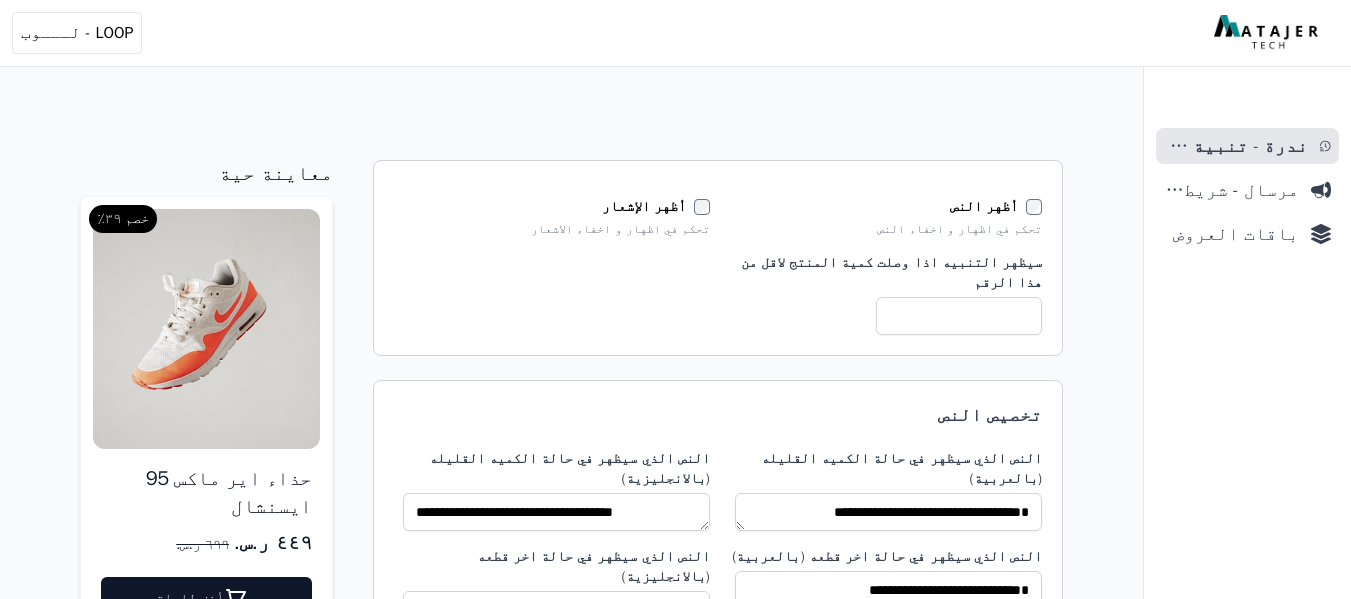 scroll, scrollTop: 0, scrollLeft: 0, axis: both 